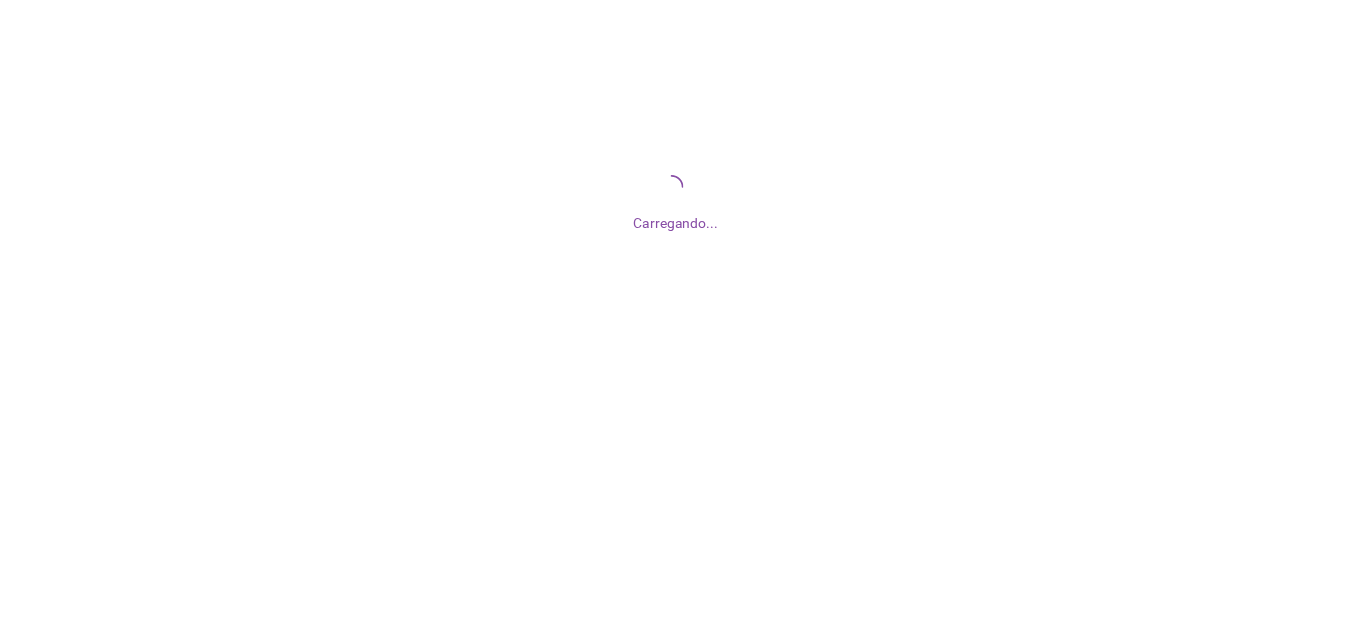 scroll, scrollTop: 0, scrollLeft: 0, axis: both 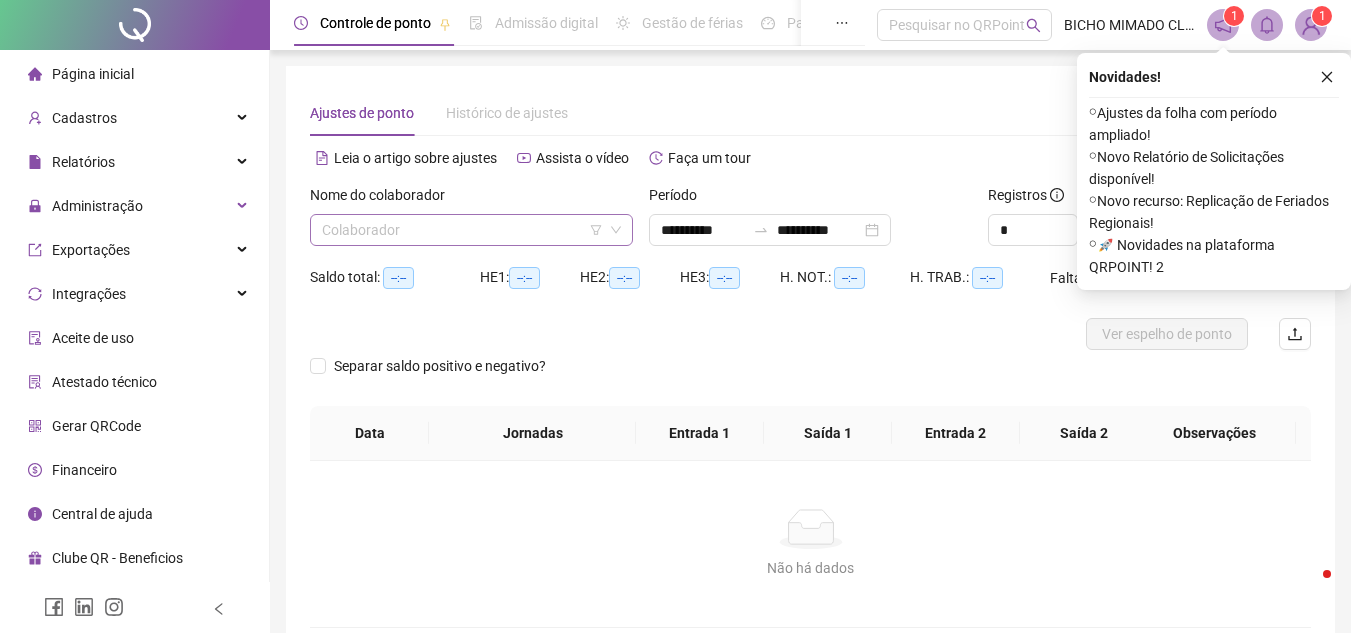 click at bounding box center (465, 230) 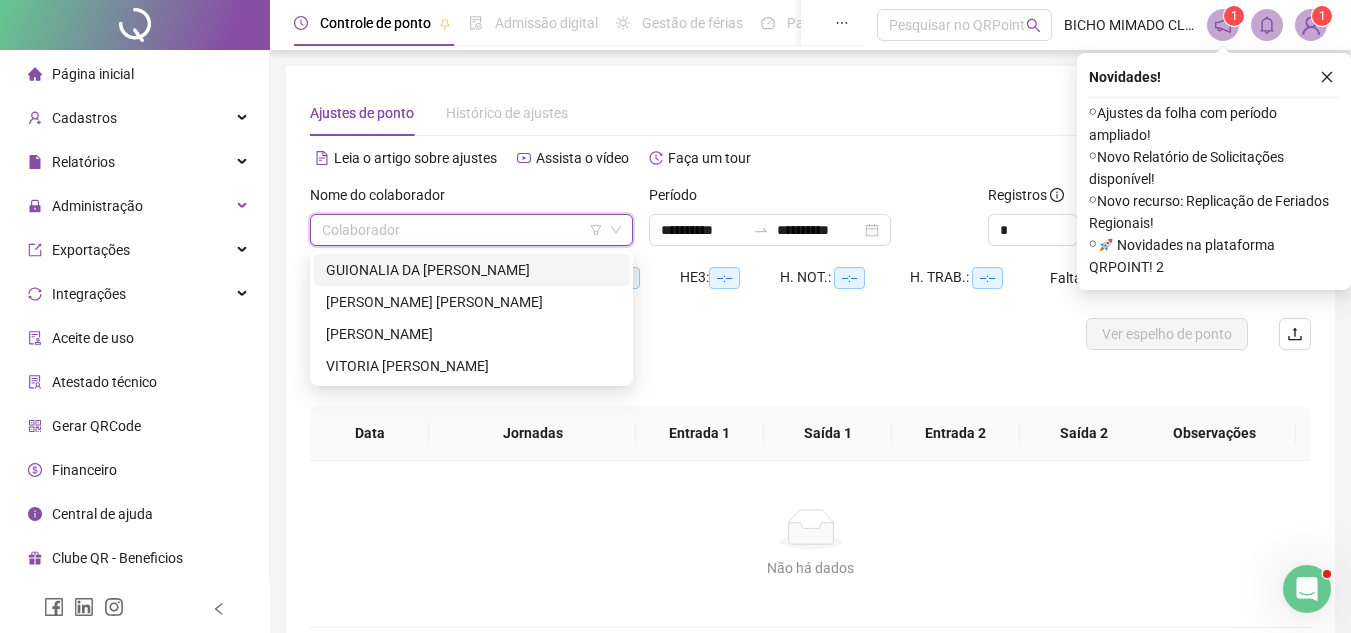 scroll, scrollTop: 0, scrollLeft: 0, axis: both 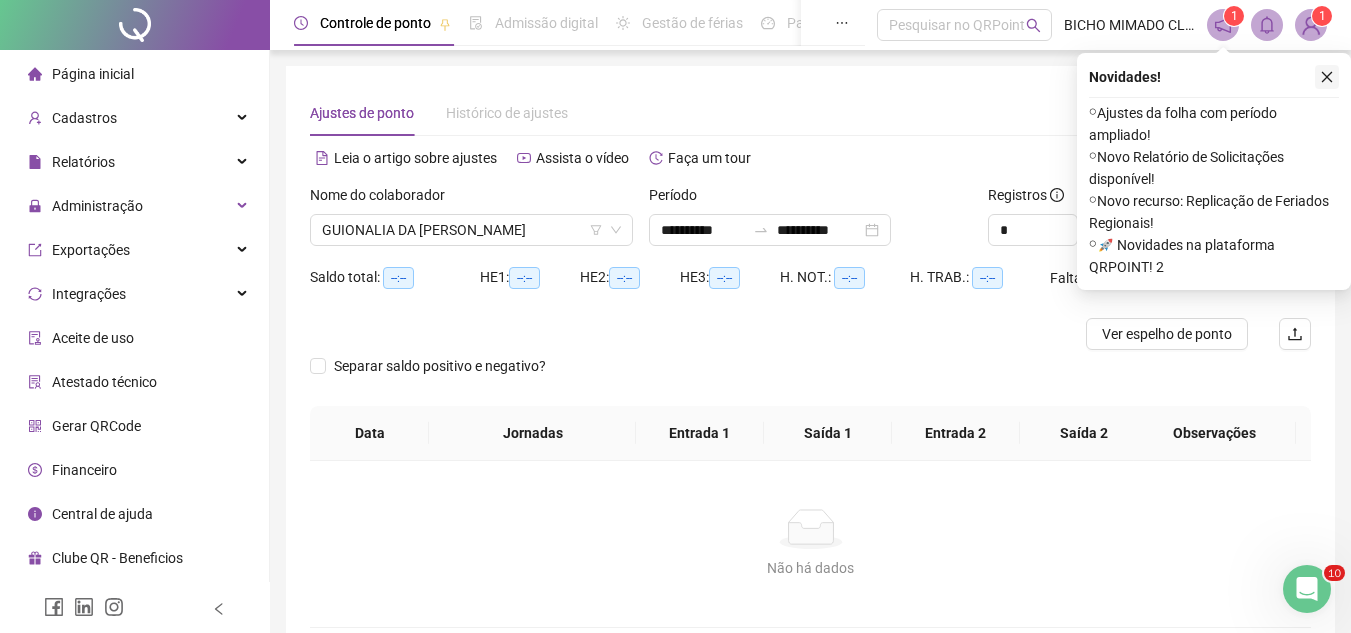 click at bounding box center (1327, 77) 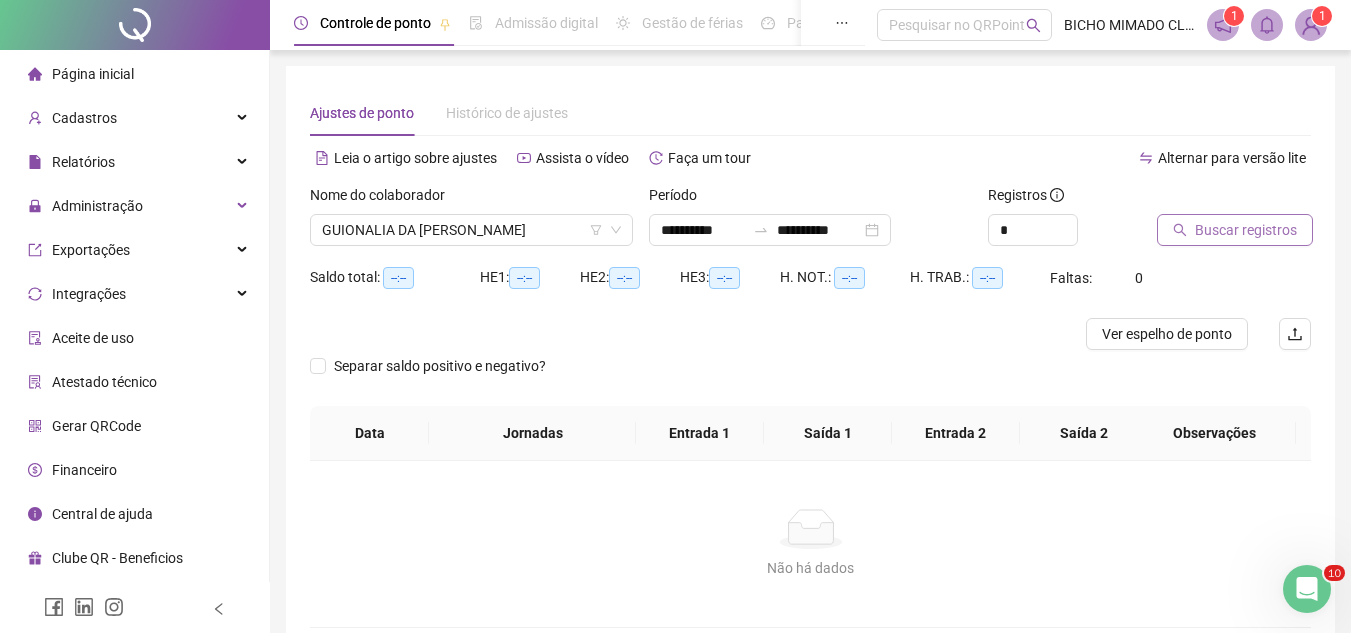 click on "Buscar registros" at bounding box center [1246, 230] 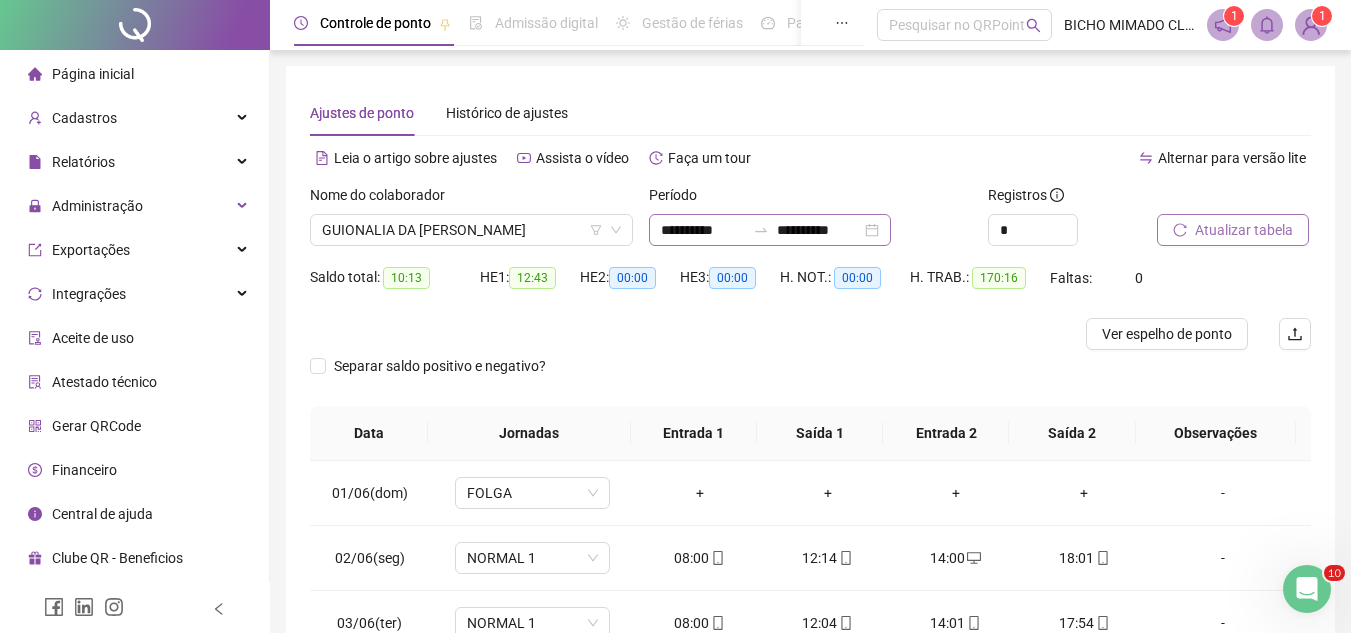 click on "**********" at bounding box center [770, 230] 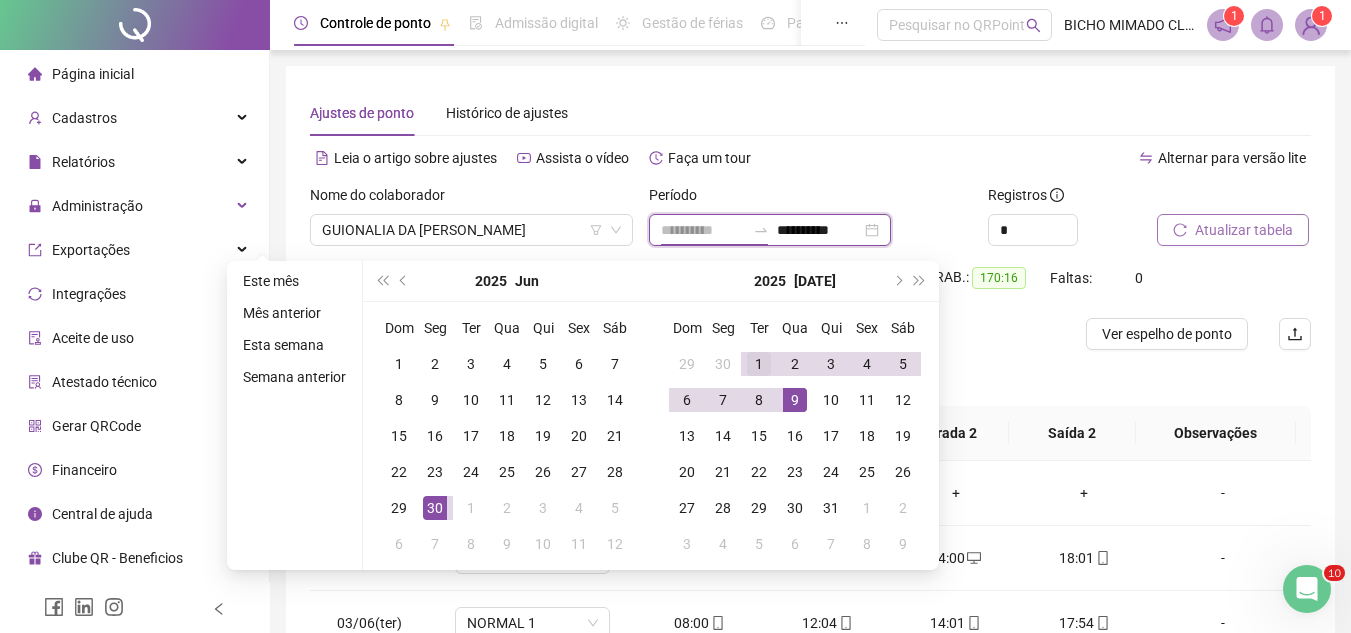 type on "**********" 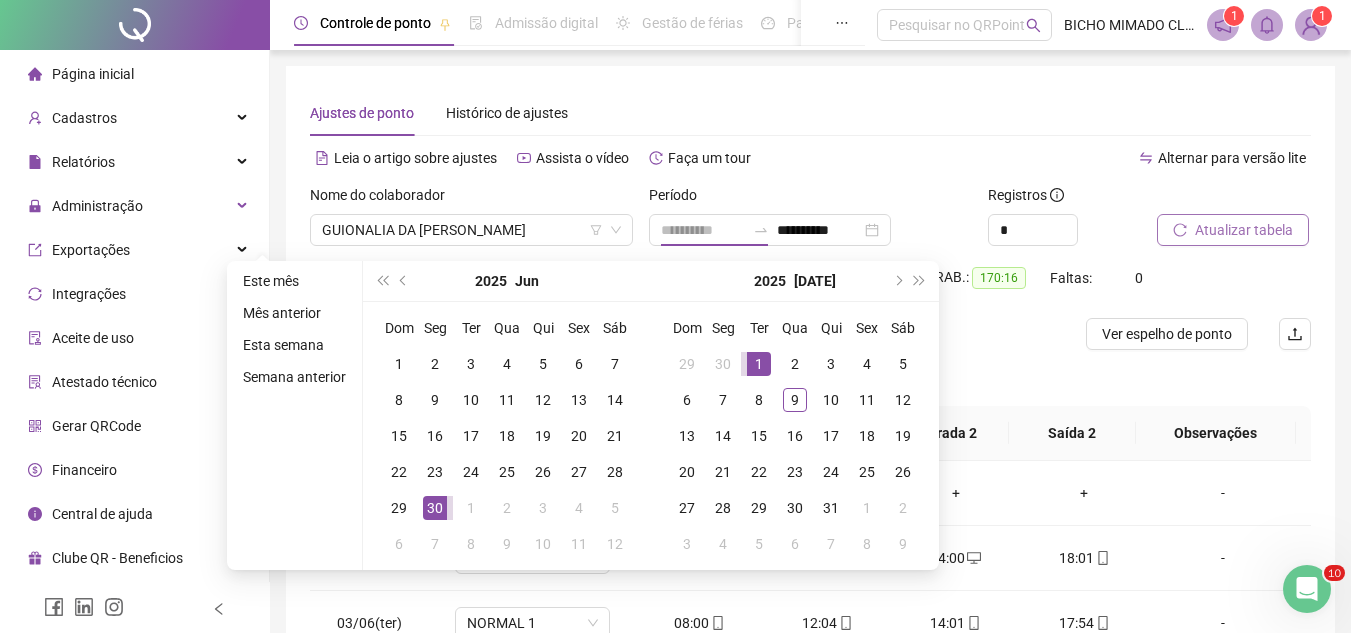 click on "1" at bounding box center [759, 364] 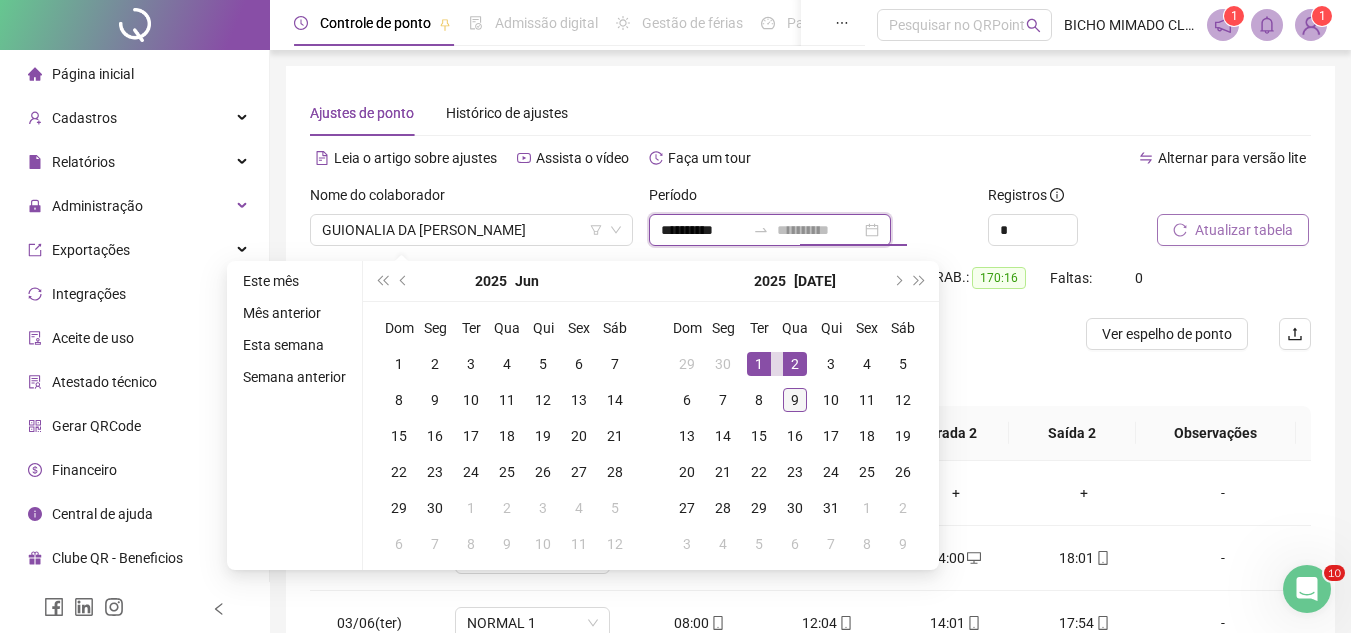 type on "**********" 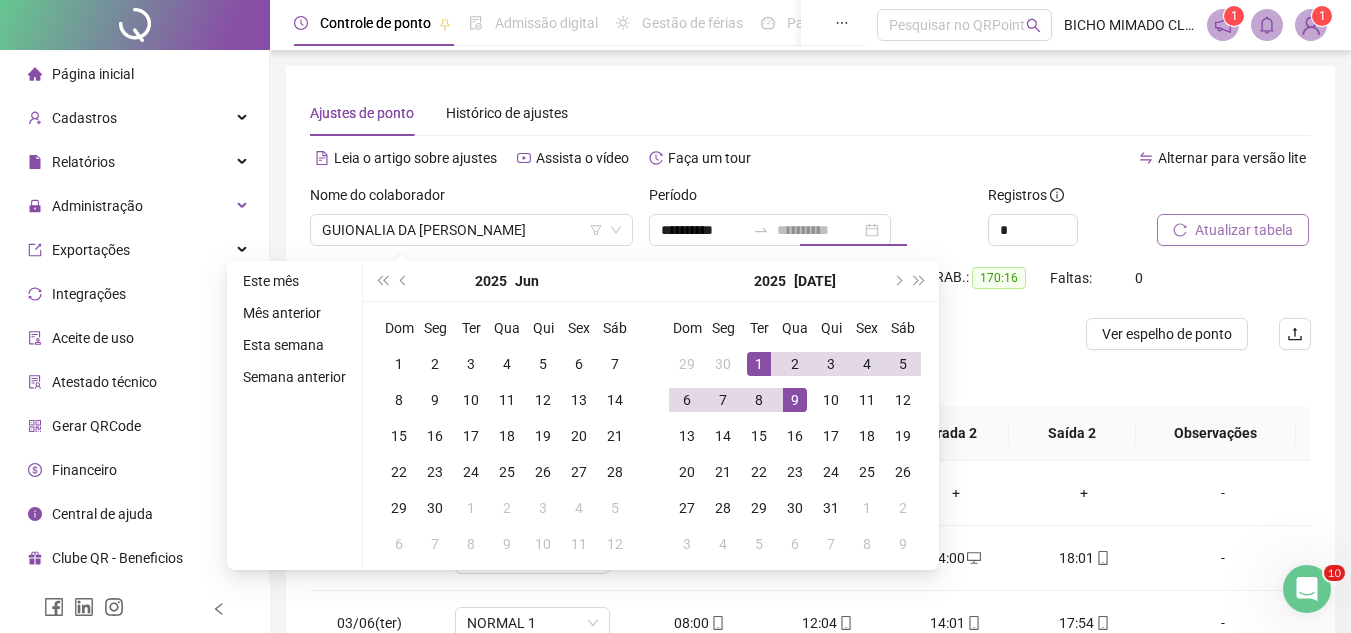 click on "9" at bounding box center (795, 400) 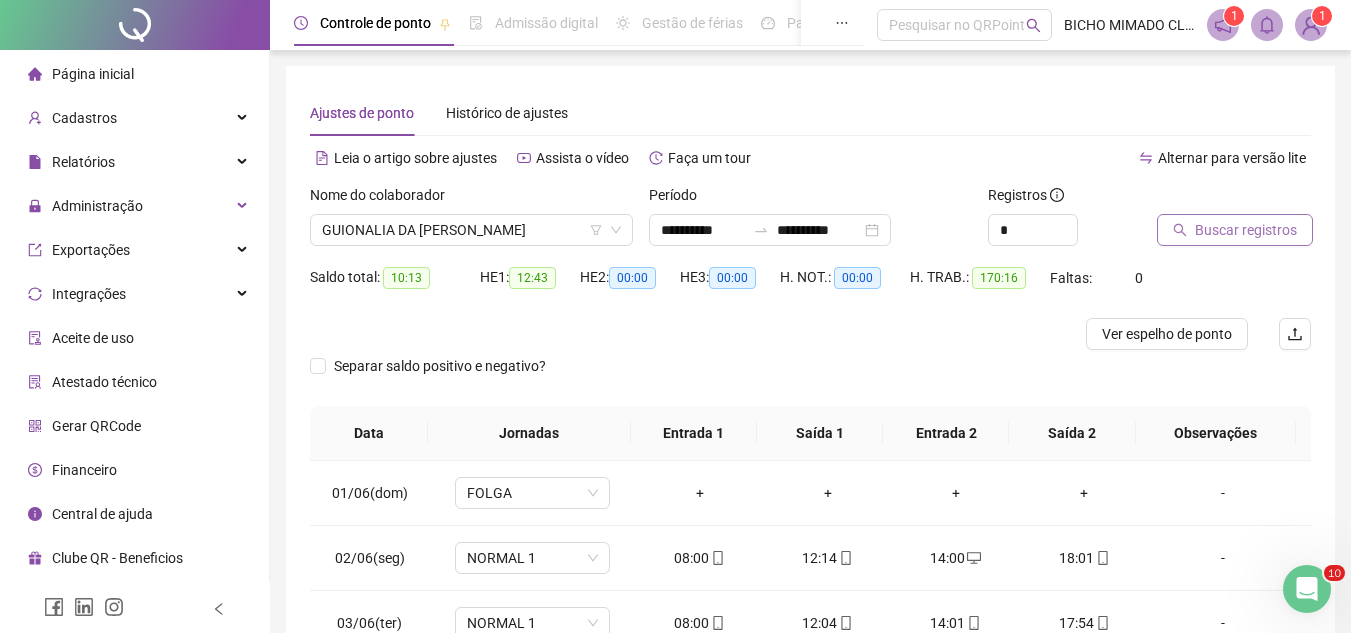 click on "Buscar registros" at bounding box center [1246, 230] 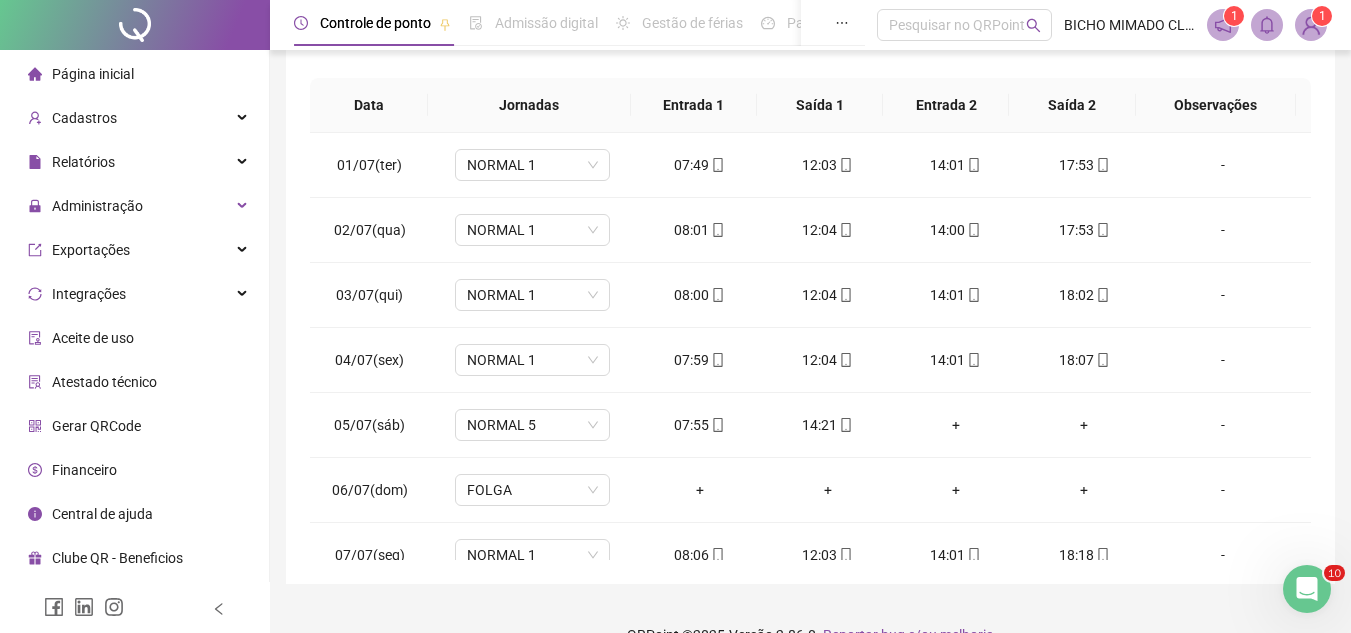 scroll, scrollTop: 365, scrollLeft: 0, axis: vertical 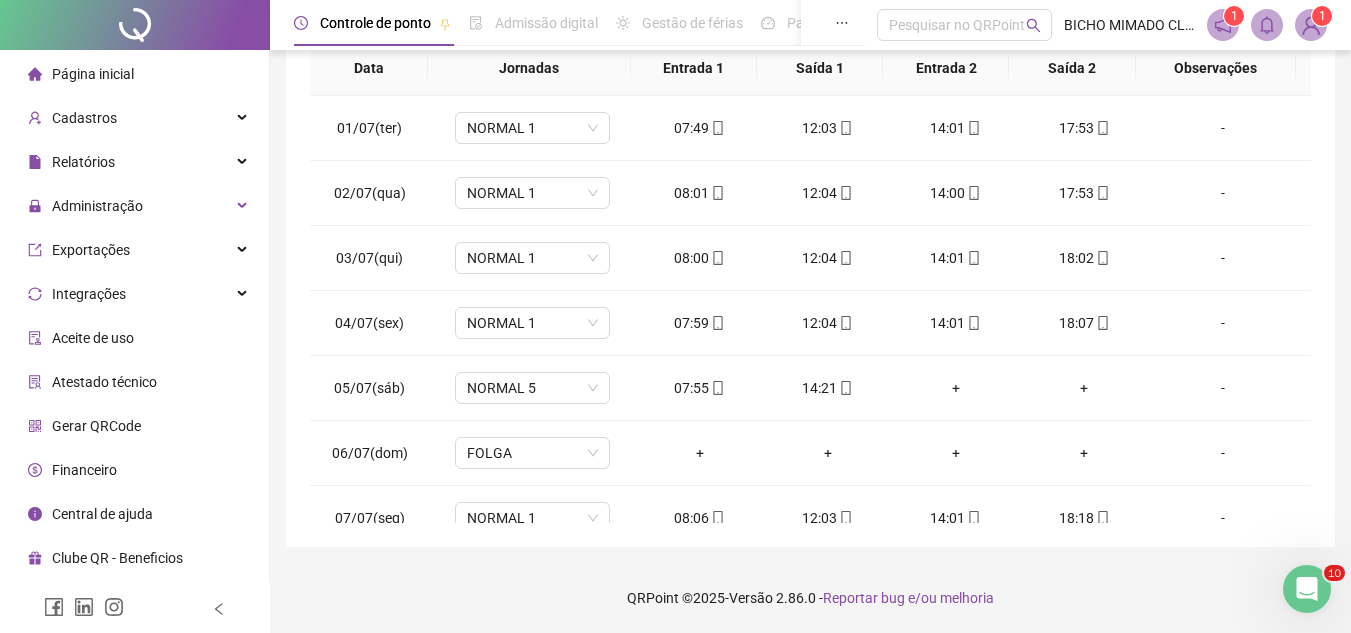 drag, startPoint x: 1314, startPoint y: 329, endPoint x: 1317, endPoint y: 421, distance: 92.0489 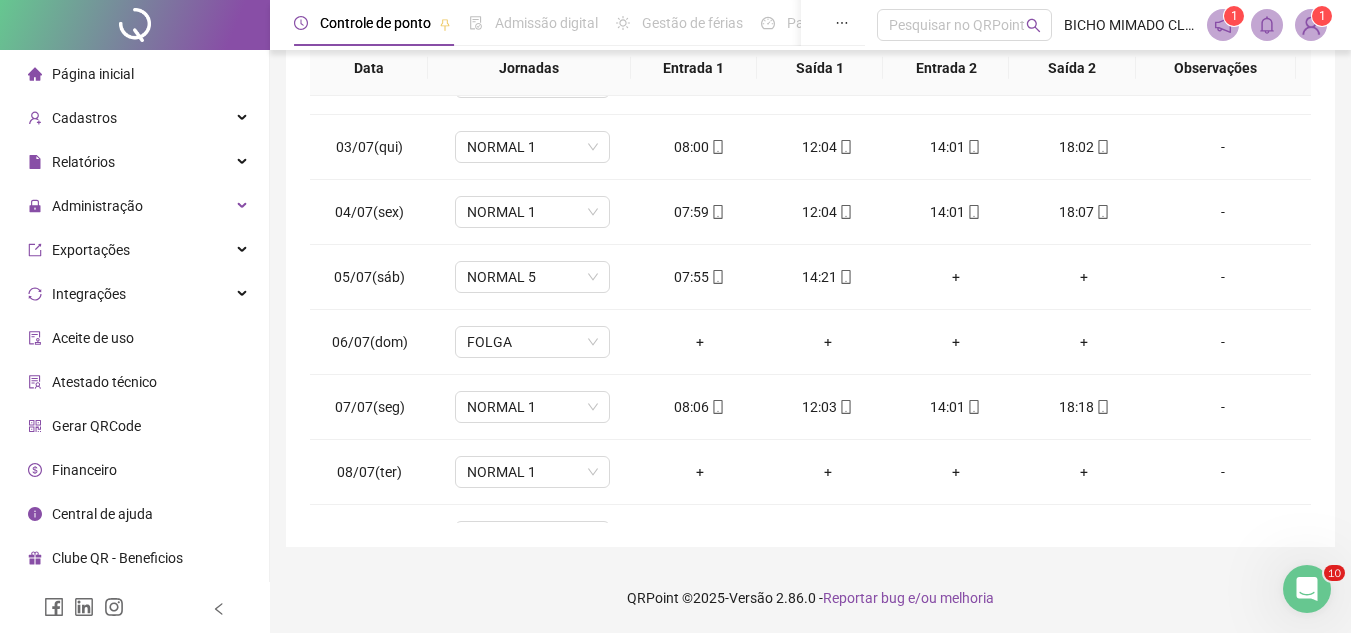 scroll, scrollTop: 158, scrollLeft: 0, axis: vertical 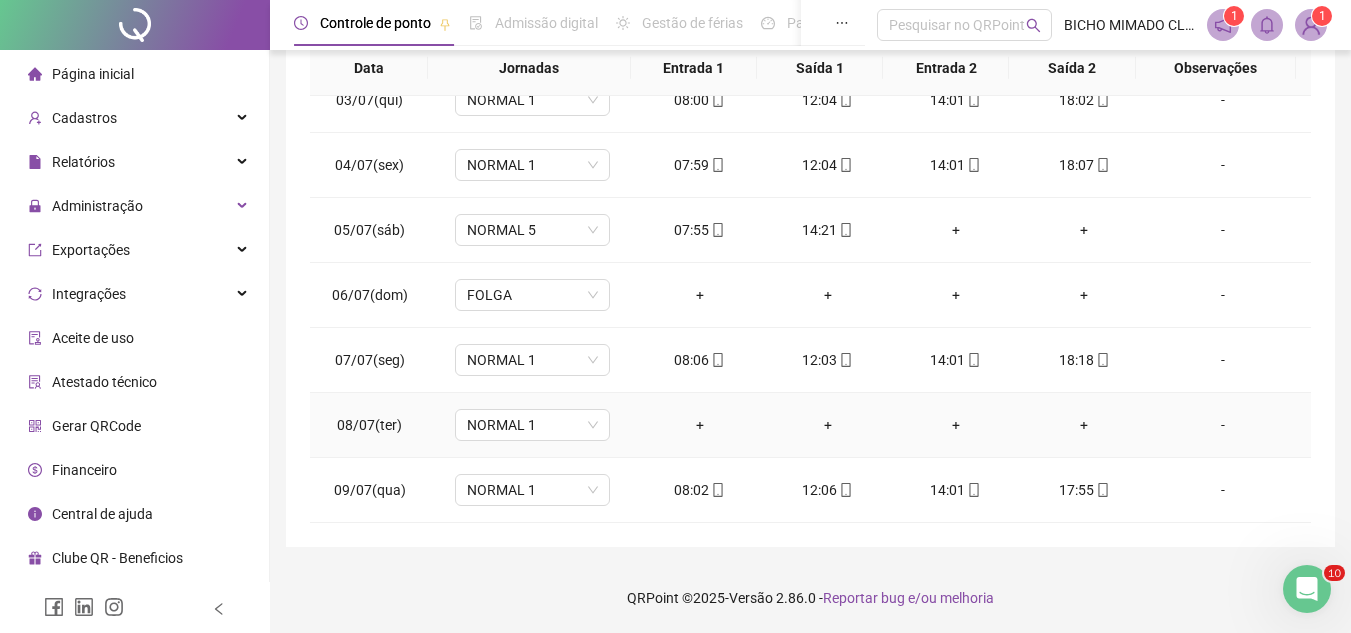 click on "NORMAL 1" at bounding box center [532, 425] 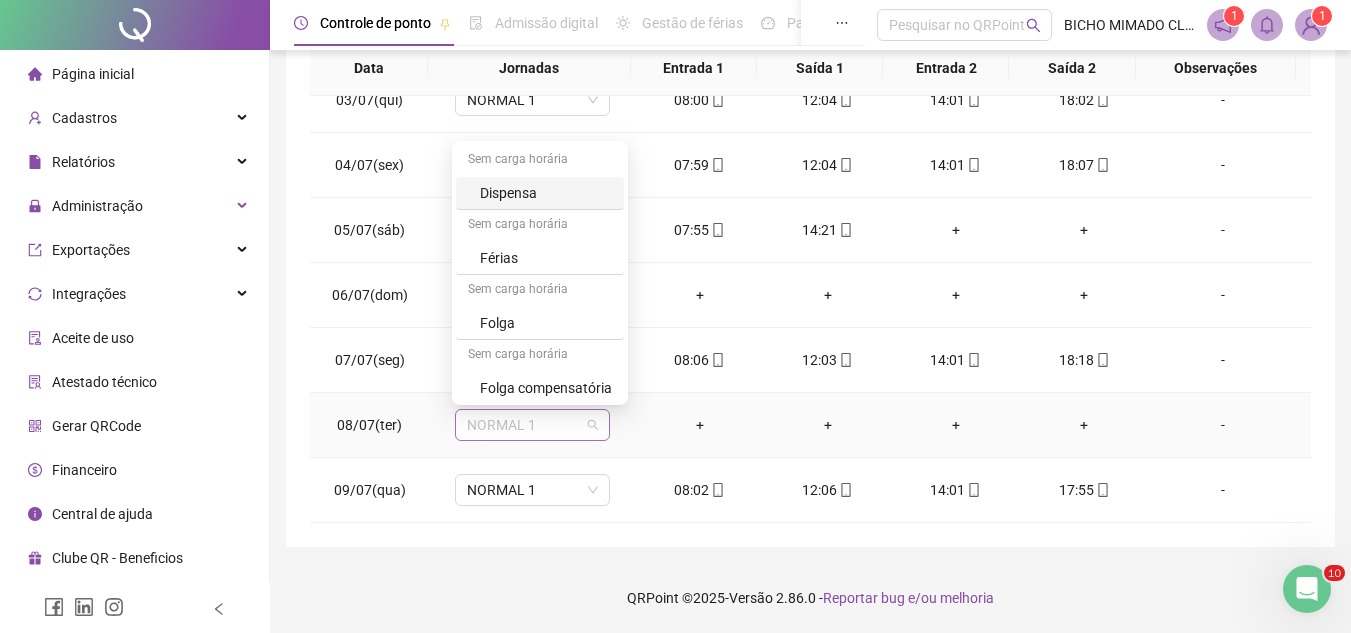 click on "NORMAL 1" at bounding box center (532, 425) 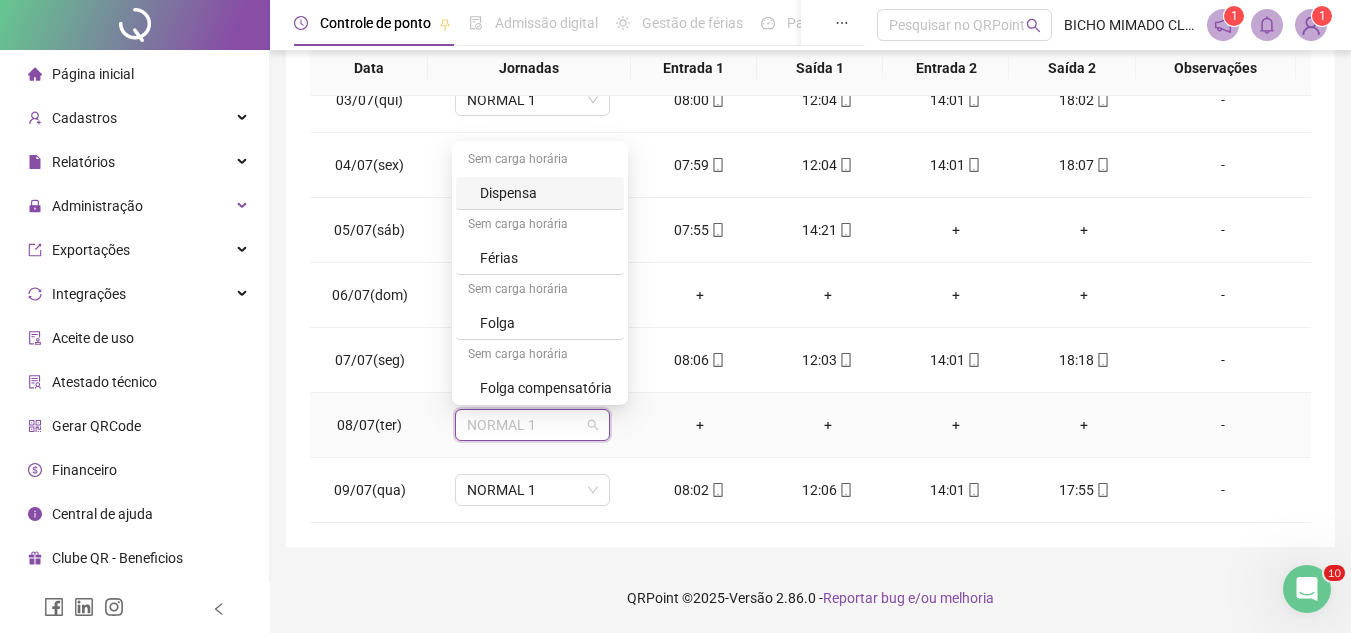 click on "Dispensa" at bounding box center [546, 193] 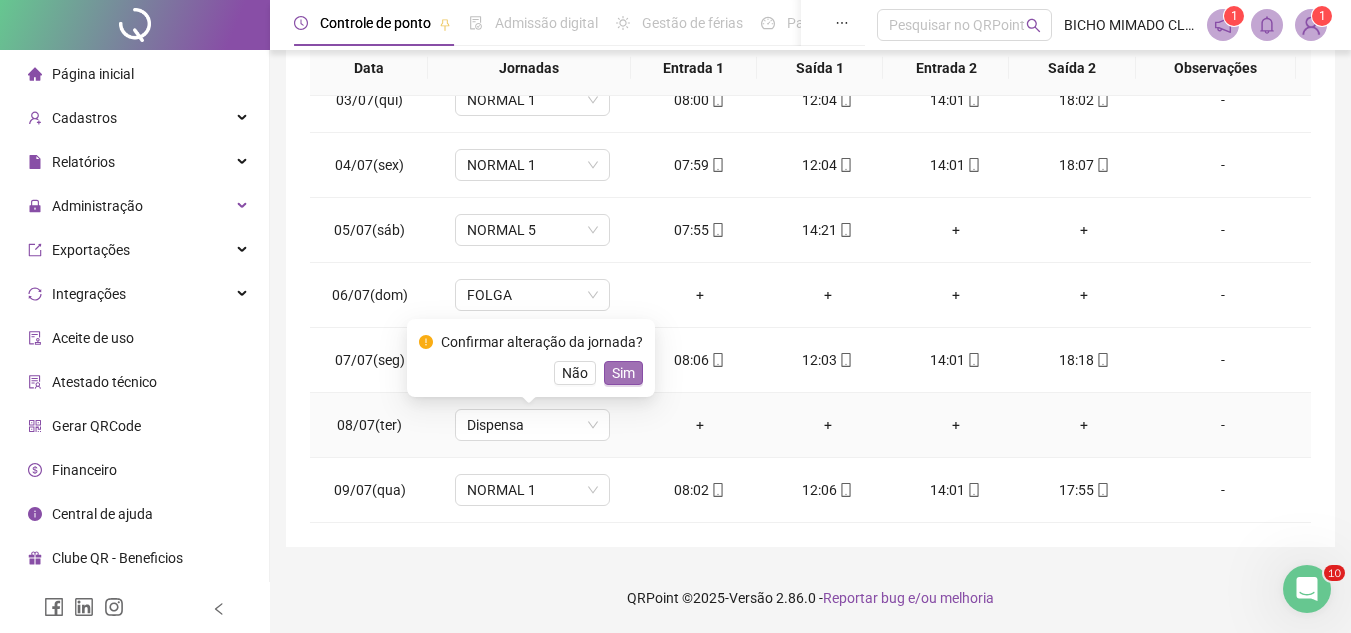 click on "Sim" at bounding box center [623, 373] 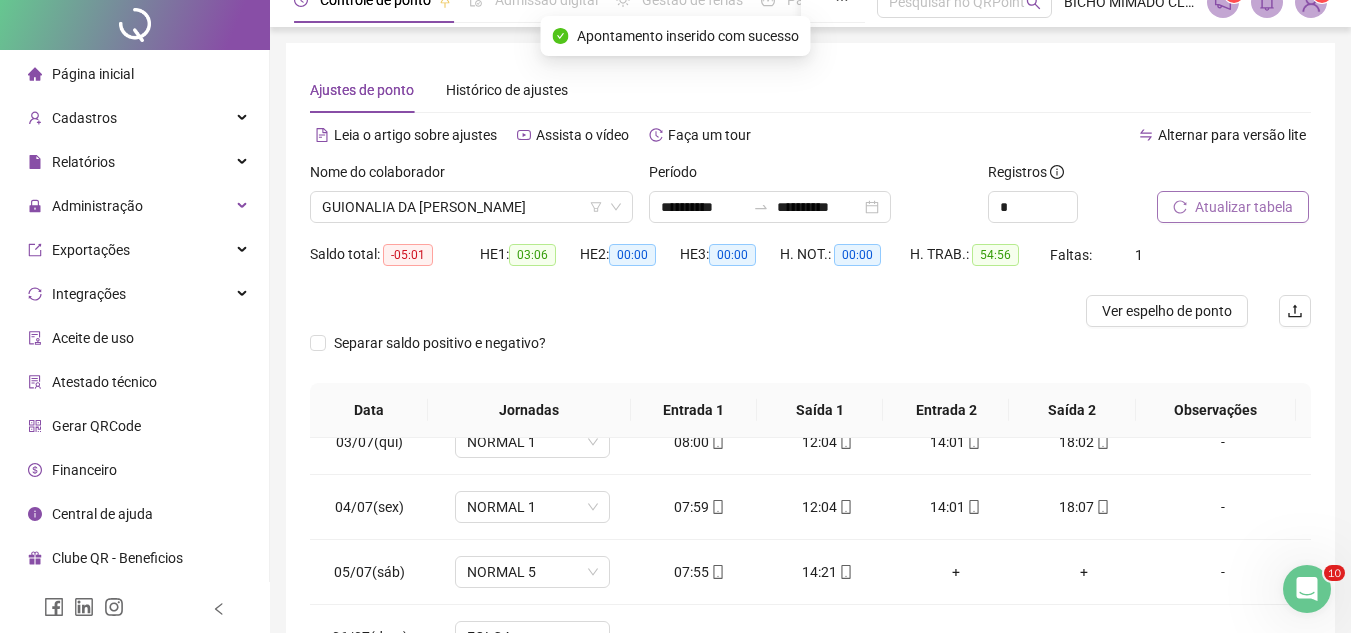 scroll, scrollTop: 0, scrollLeft: 0, axis: both 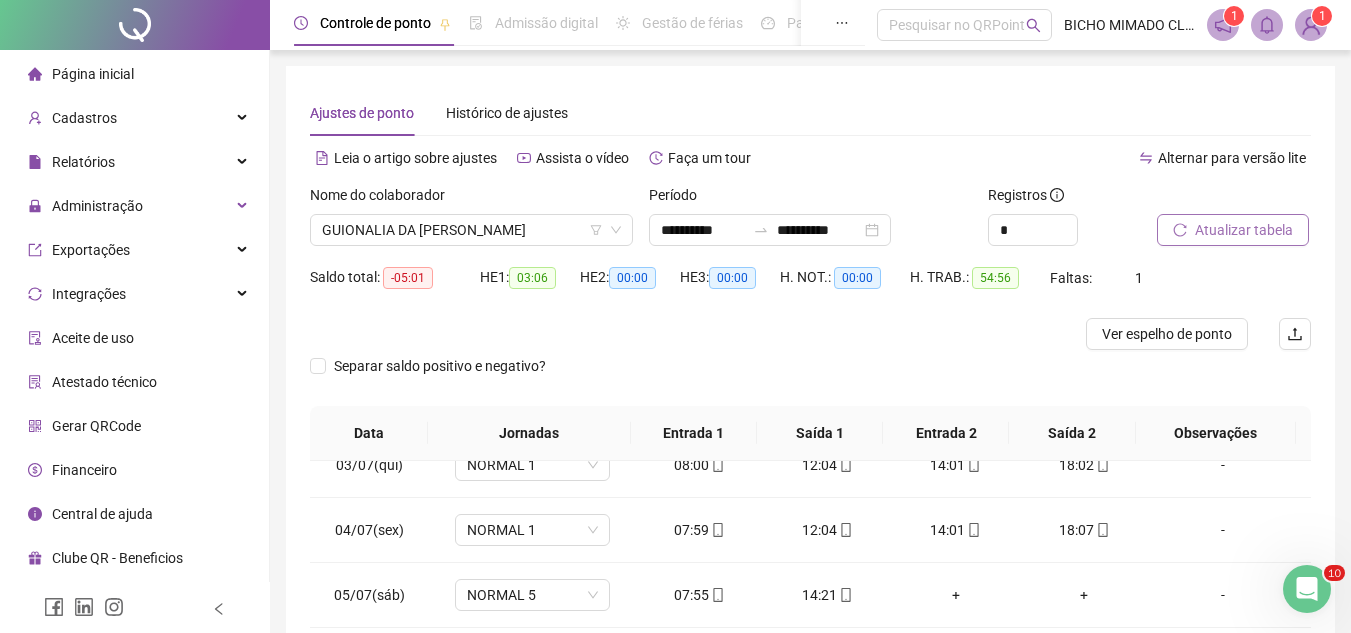 click on "Atualizar tabela" at bounding box center [1244, 230] 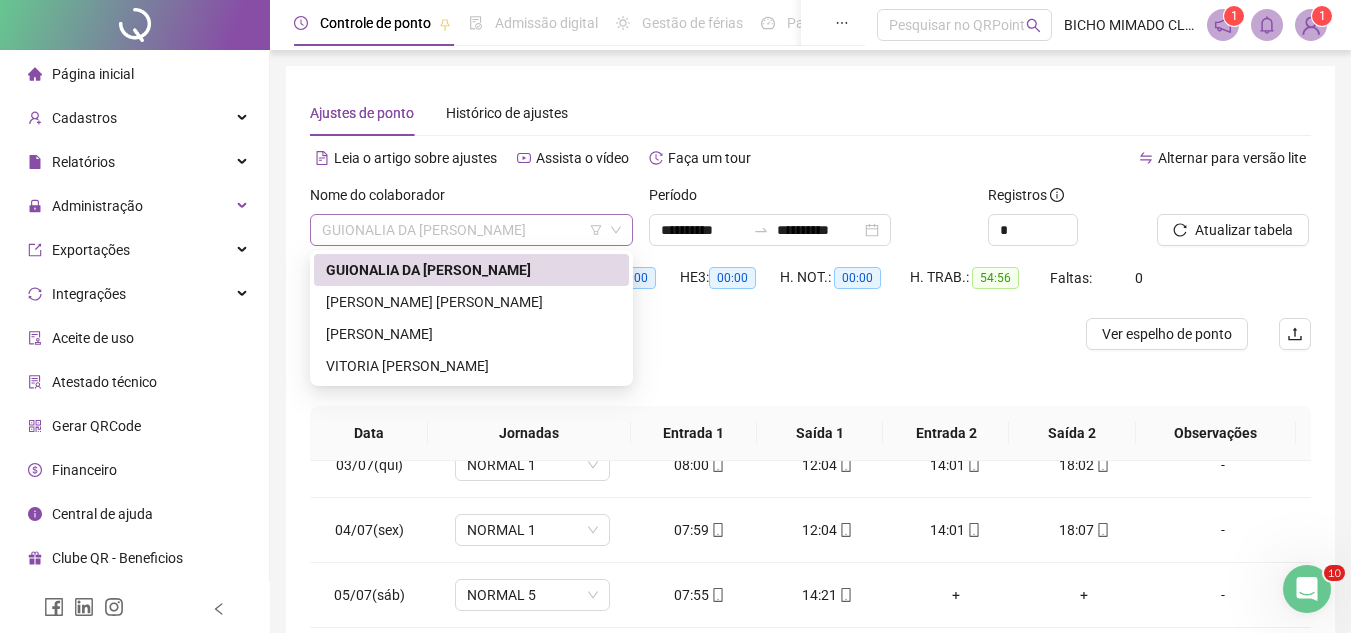 click on "GUIONALIA DA [PERSON_NAME]" at bounding box center [471, 230] 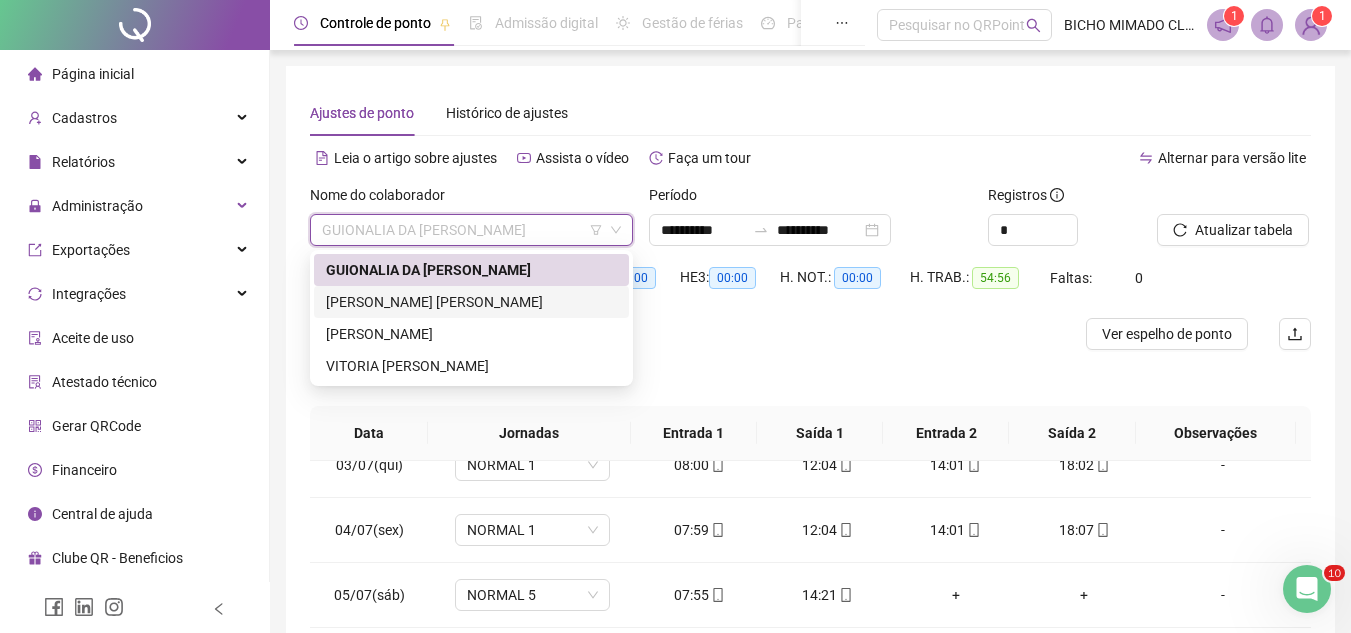 click on "[PERSON_NAME] [PERSON_NAME]" at bounding box center [471, 302] 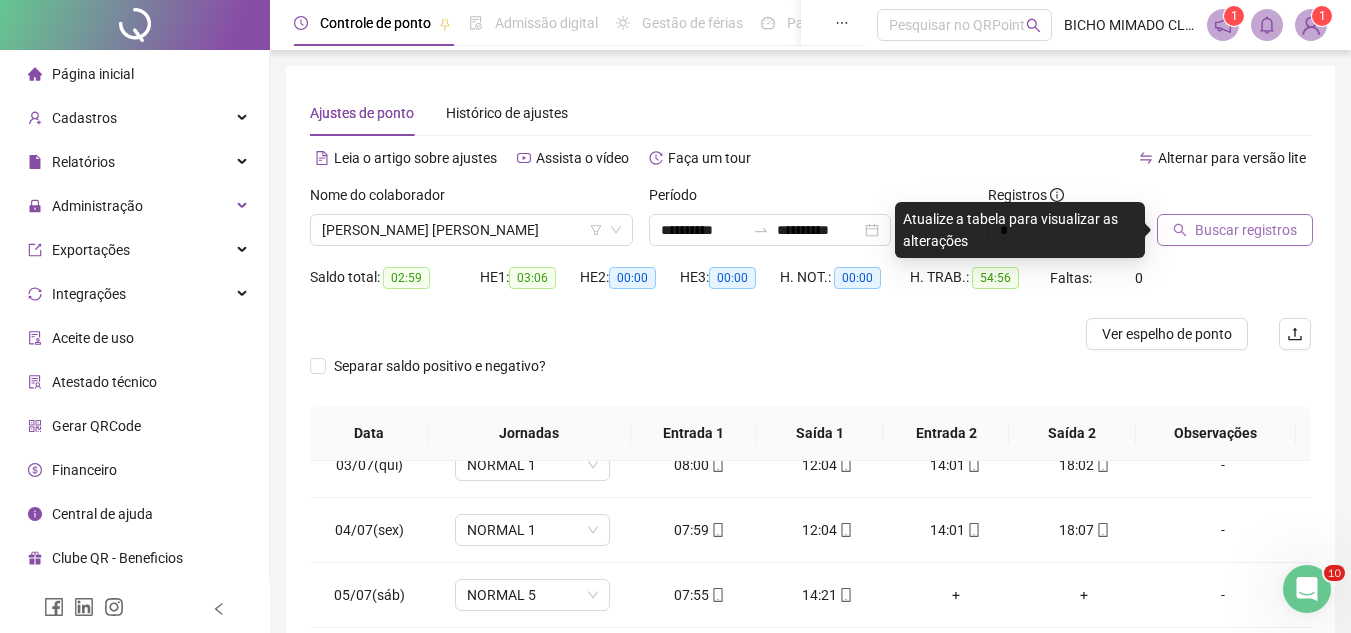 click on "Buscar registros" at bounding box center (1246, 230) 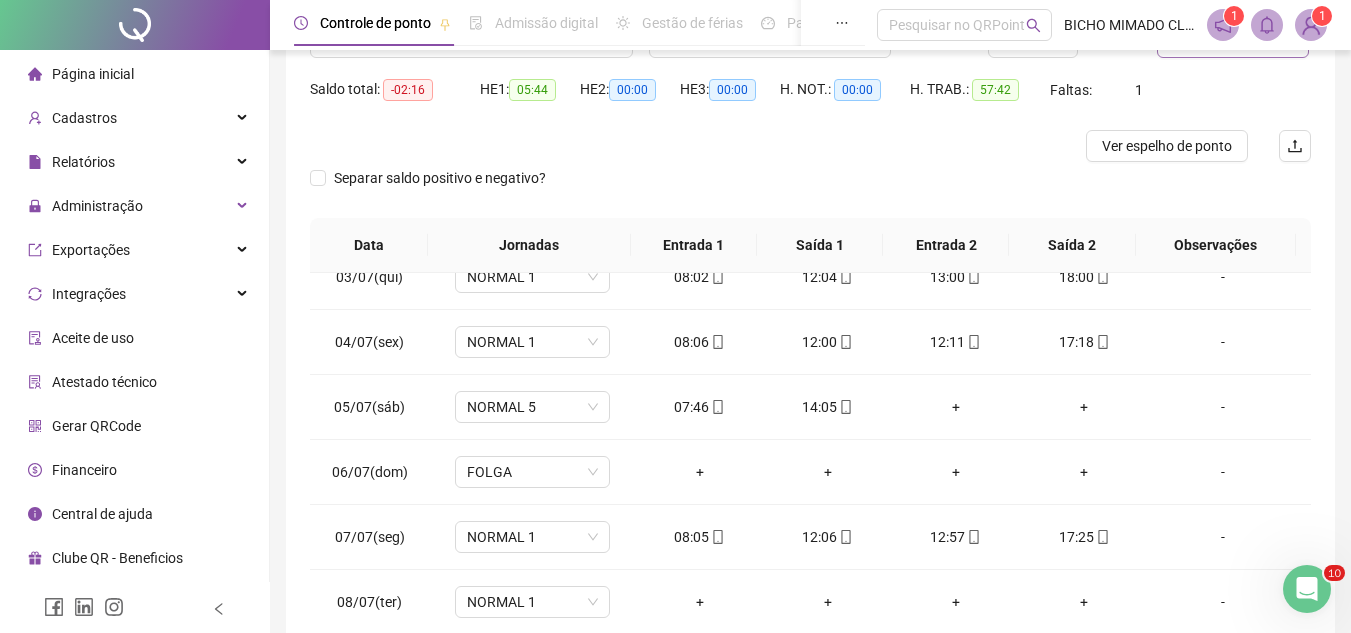 scroll, scrollTop: 365, scrollLeft: 0, axis: vertical 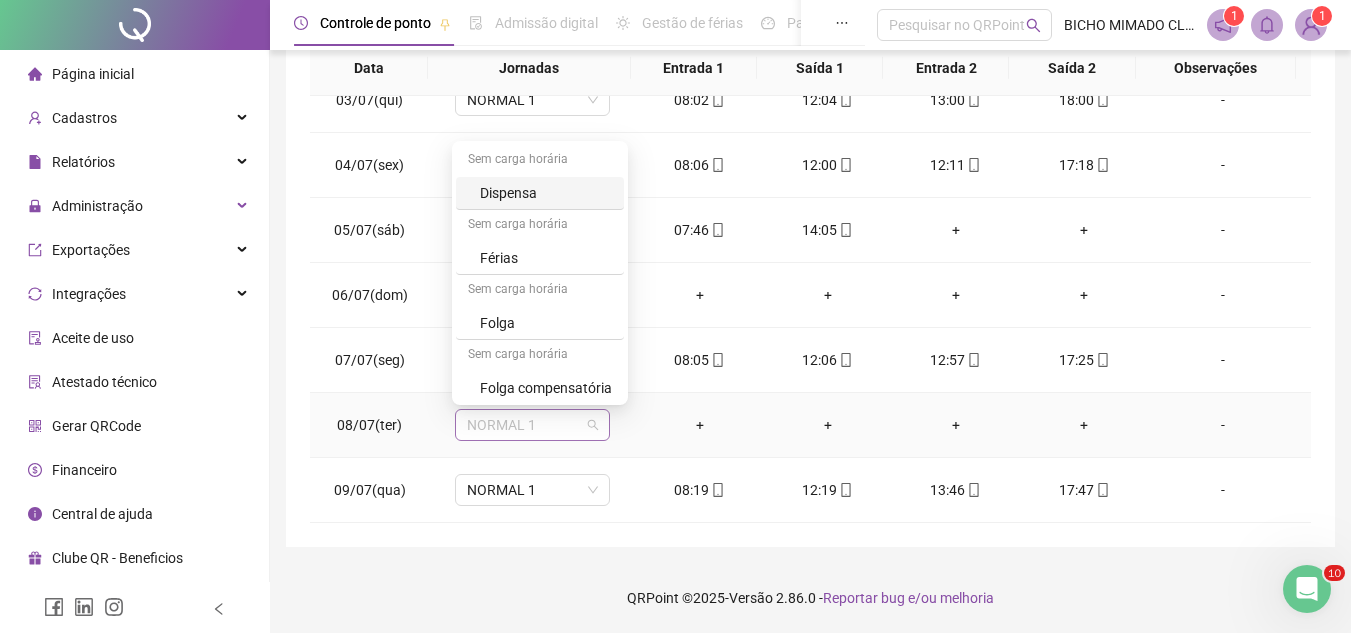 click on "NORMAL 1" at bounding box center [532, 425] 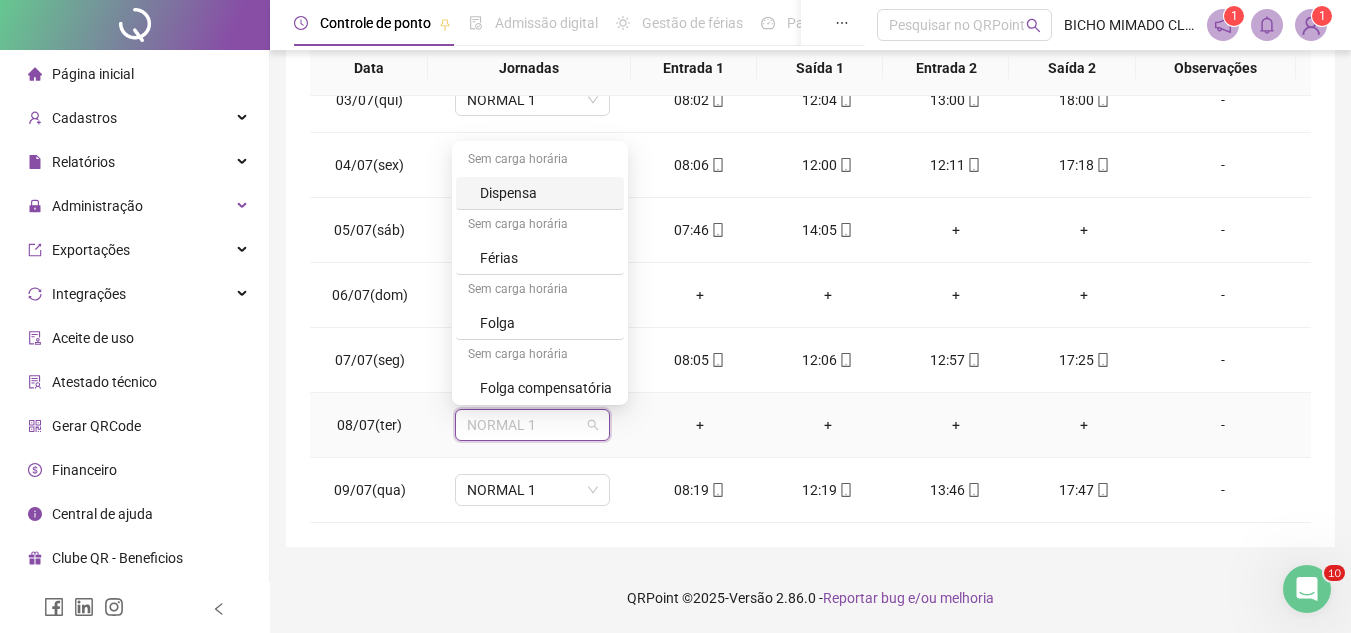 click on "Dispensa" at bounding box center (546, 193) 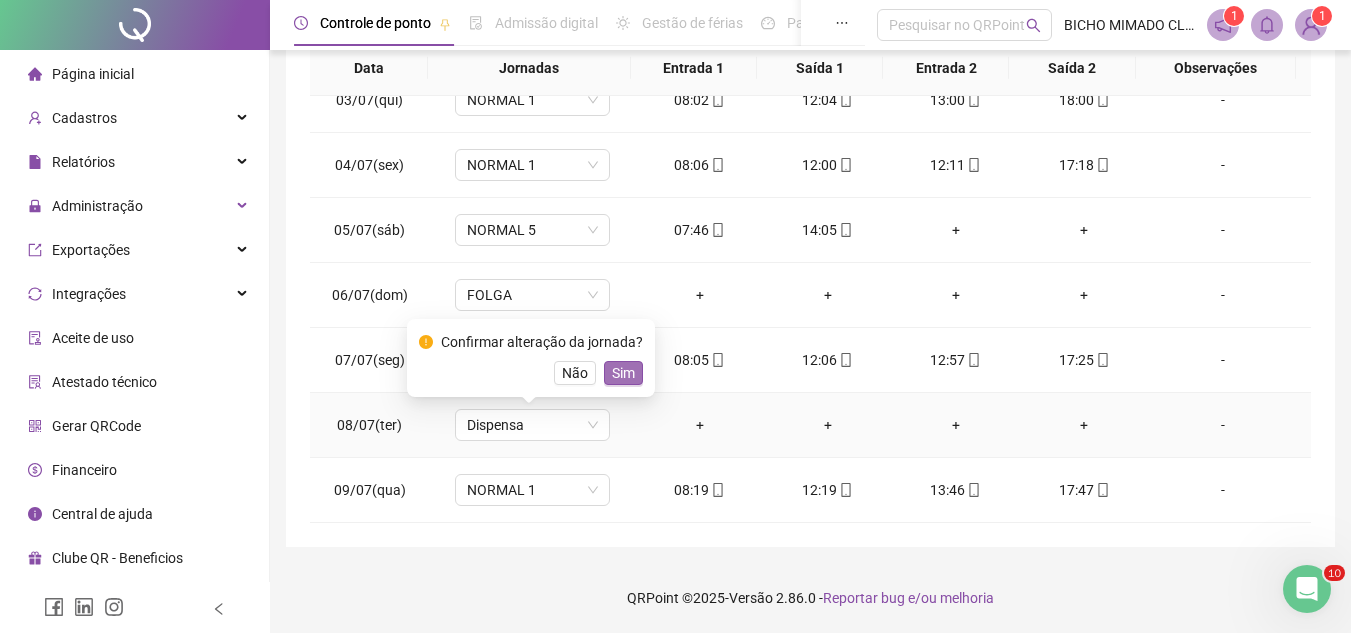 click on "Sim" at bounding box center (623, 373) 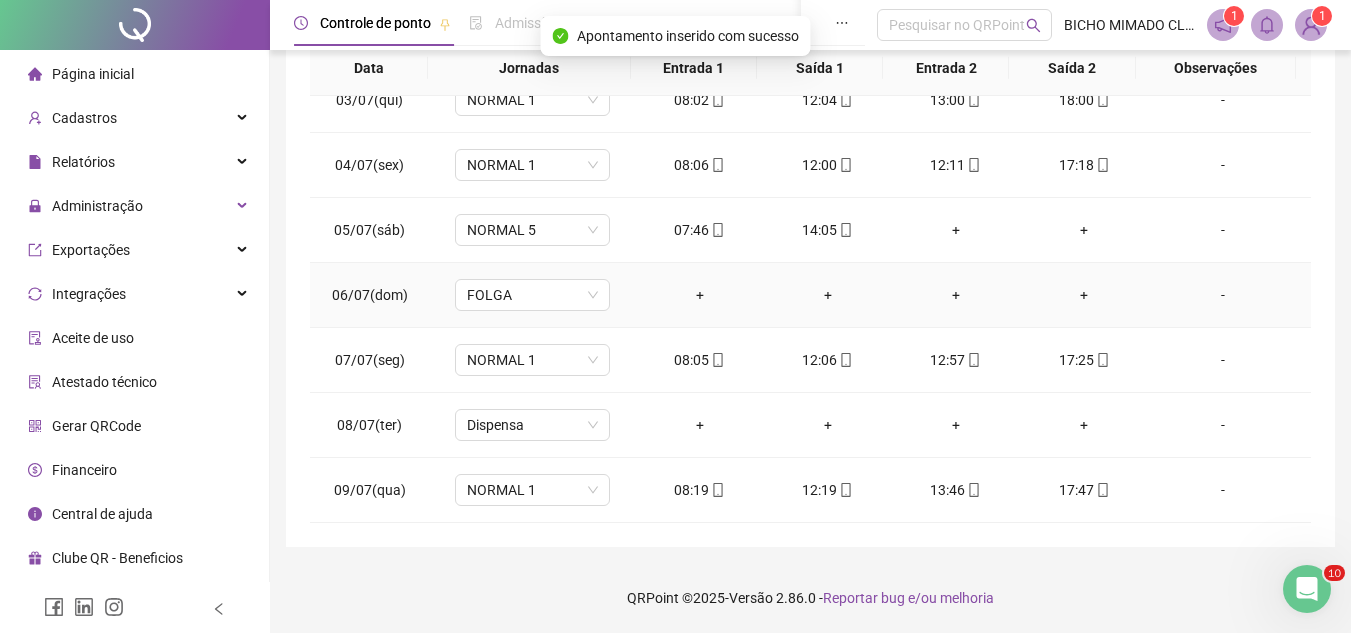 scroll, scrollTop: 0, scrollLeft: 0, axis: both 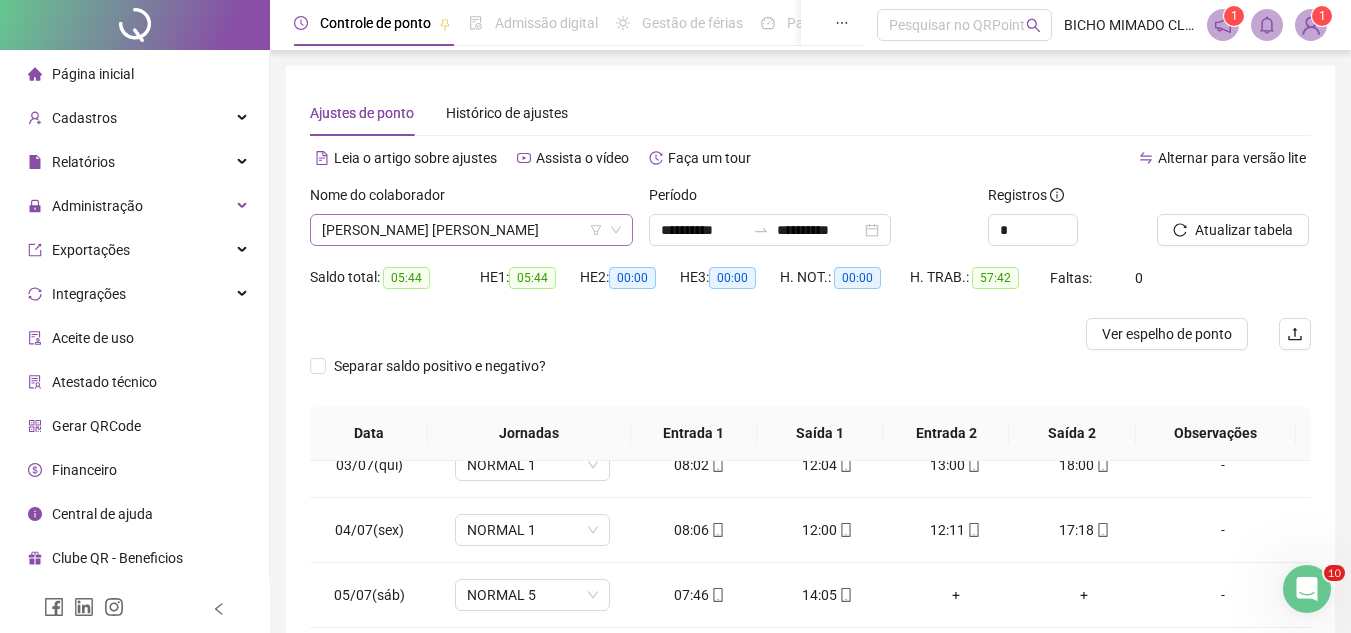 drag, startPoint x: 482, startPoint y: 250, endPoint x: 505, endPoint y: 240, distance: 25.079872 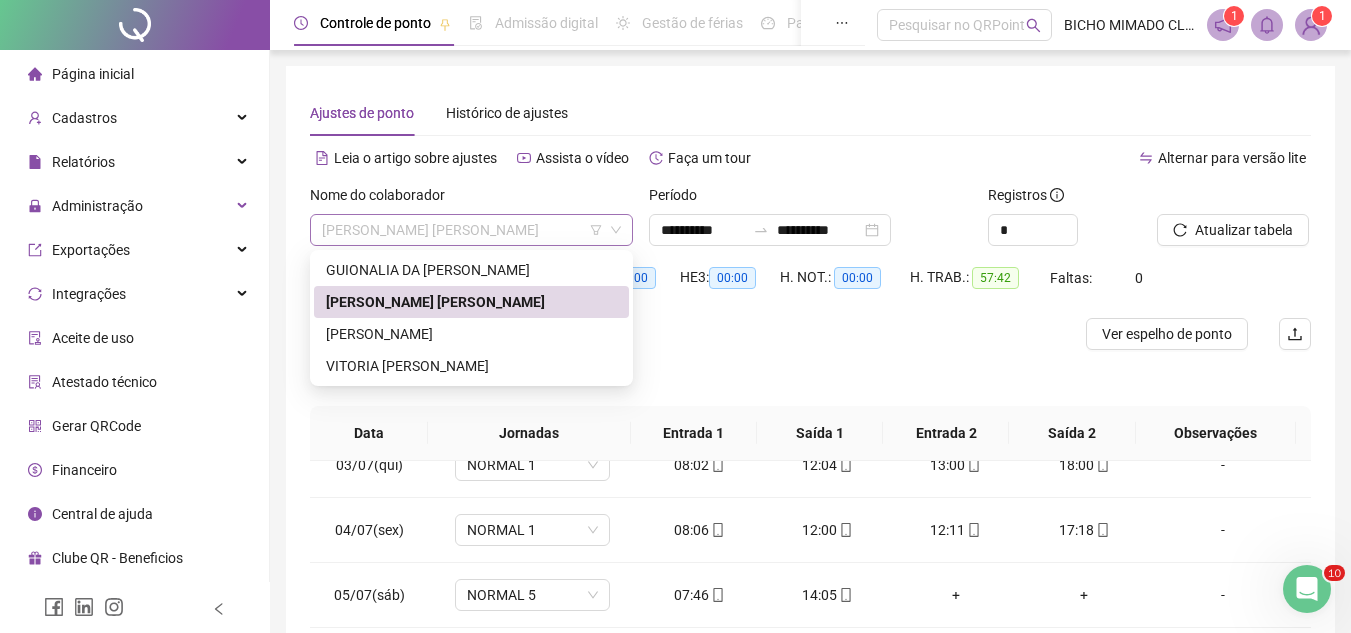 click on "[PERSON_NAME] [PERSON_NAME]" at bounding box center [471, 230] 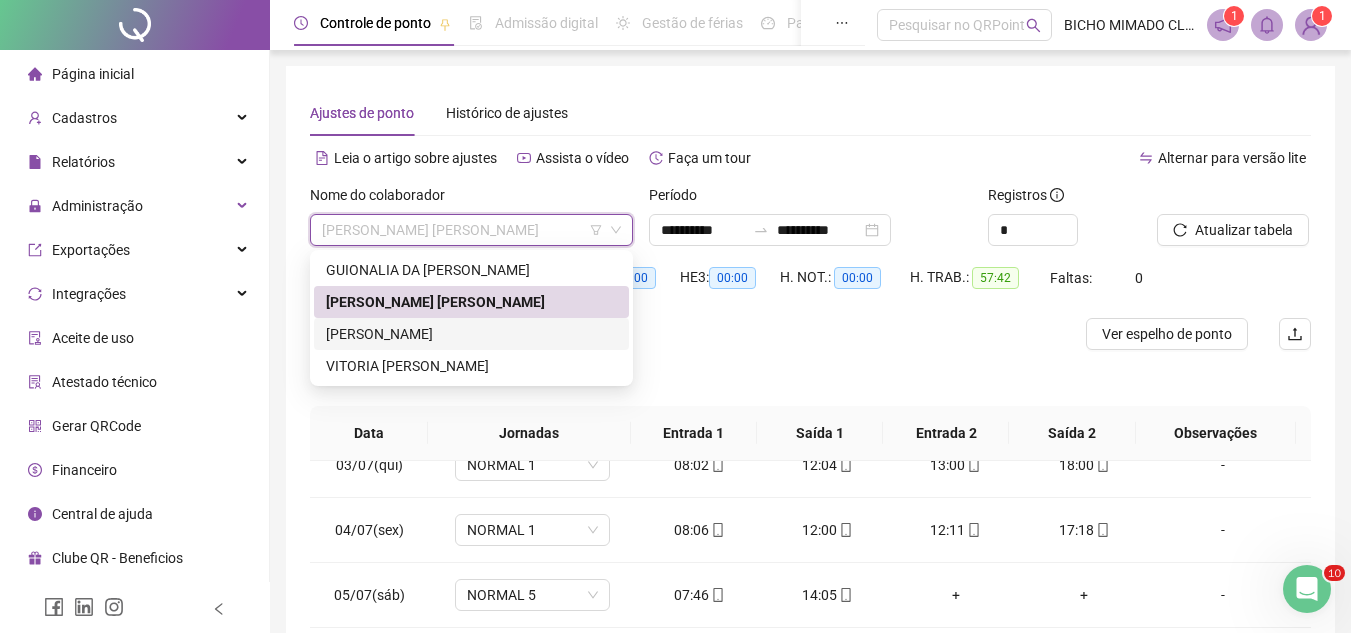 click on "[PERSON_NAME]" at bounding box center [471, 334] 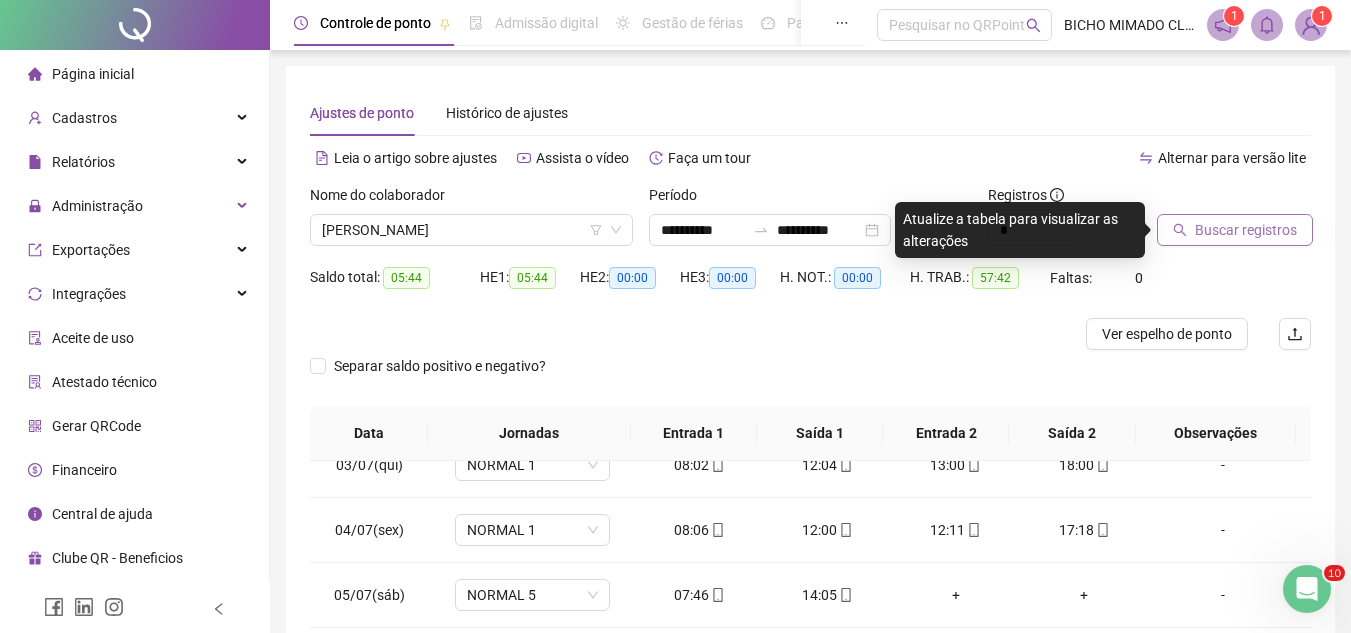 click on "Buscar registros" at bounding box center (1246, 230) 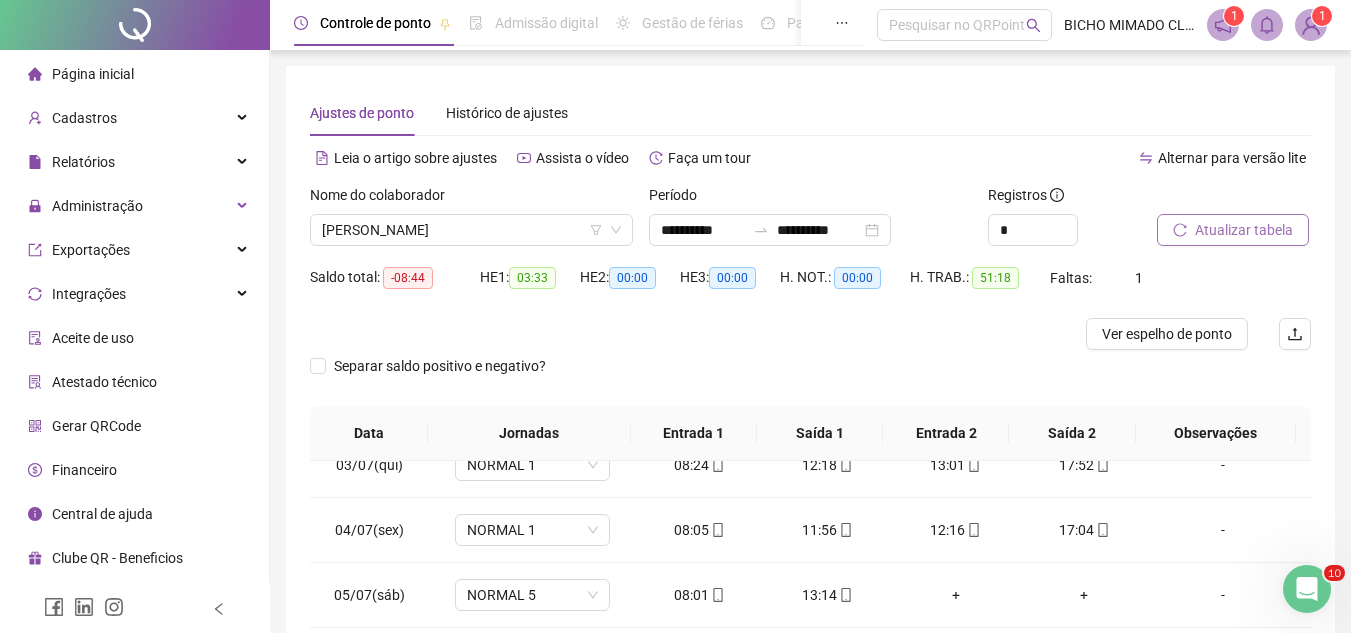 click on "**********" at bounding box center [810, 499] 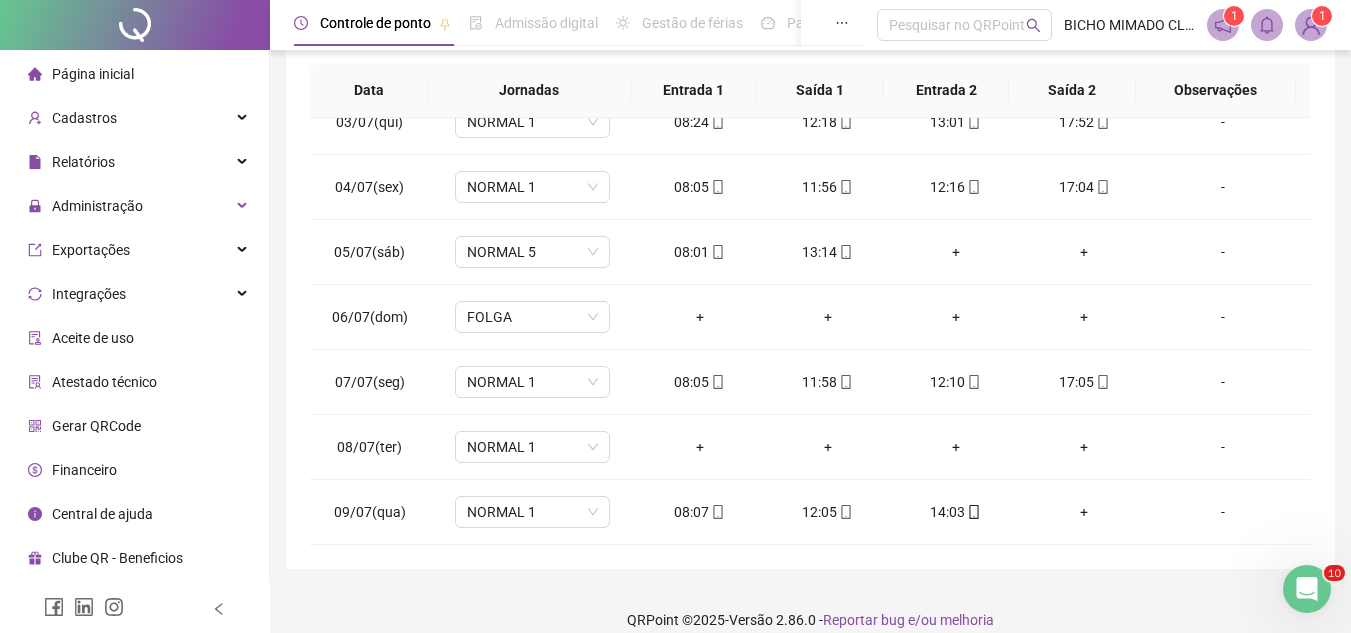 scroll, scrollTop: 365, scrollLeft: 0, axis: vertical 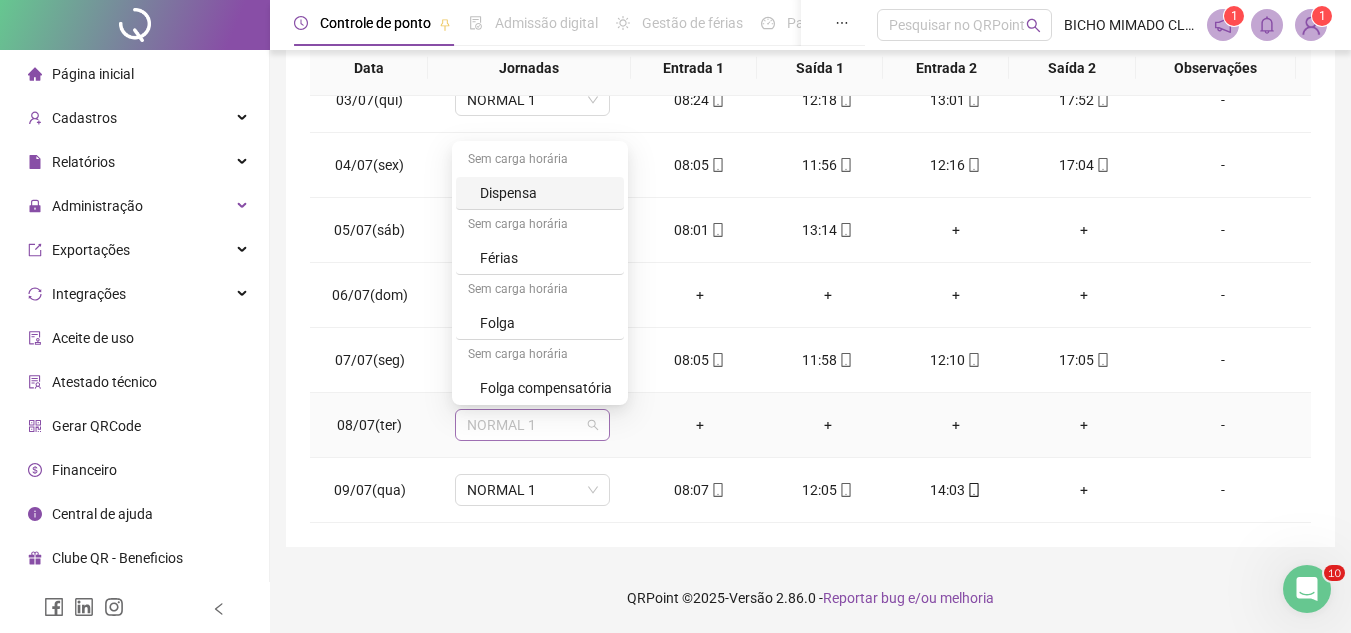 click on "NORMAL 1" at bounding box center [532, 425] 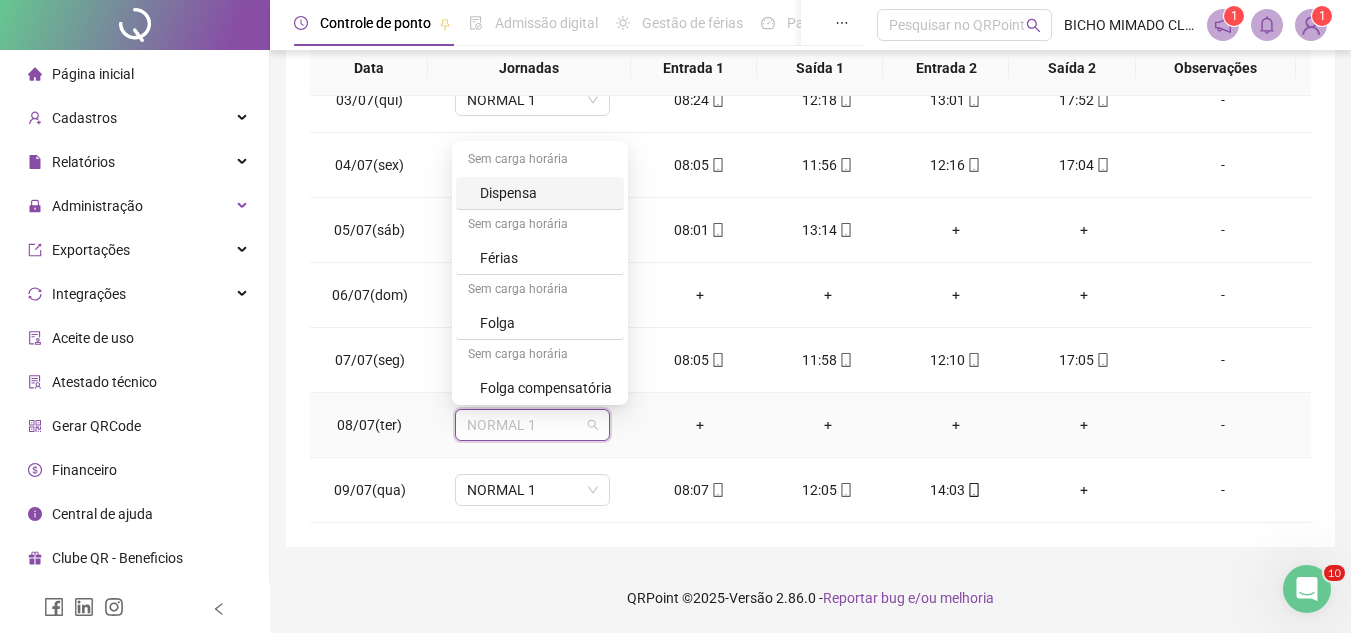 click on "Dispensa" at bounding box center [546, 193] 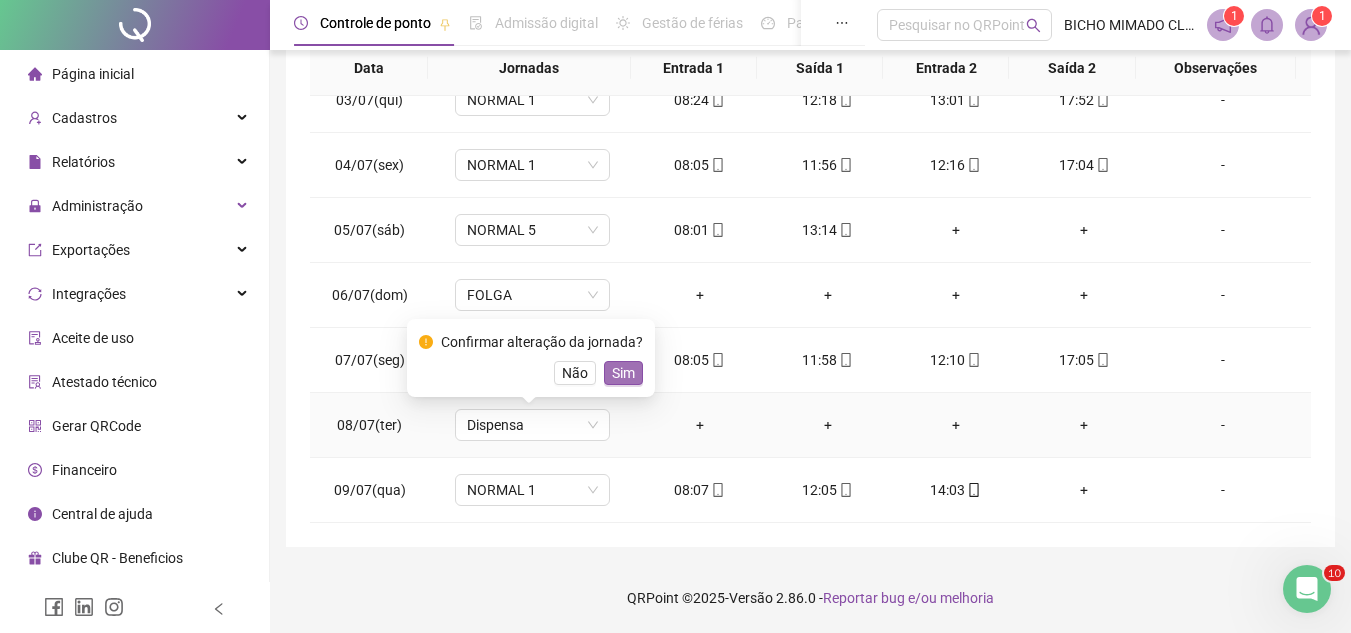 click on "Sim" at bounding box center [623, 373] 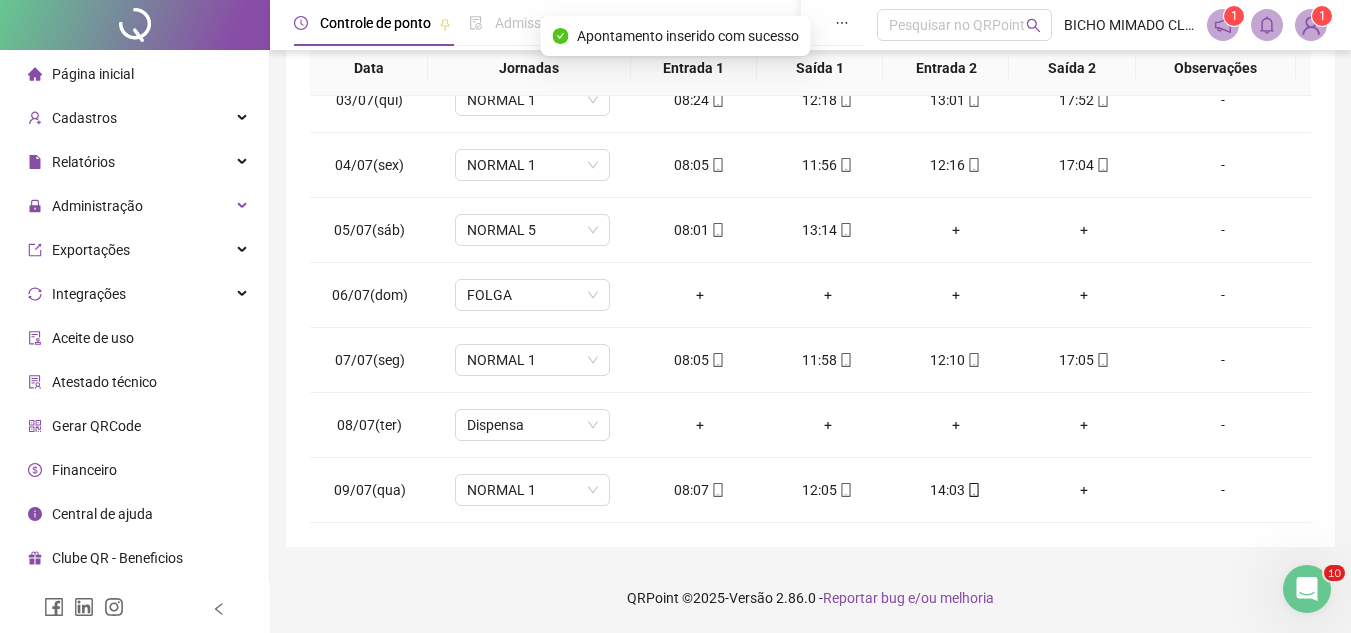 click on "**********" at bounding box center [810, 134] 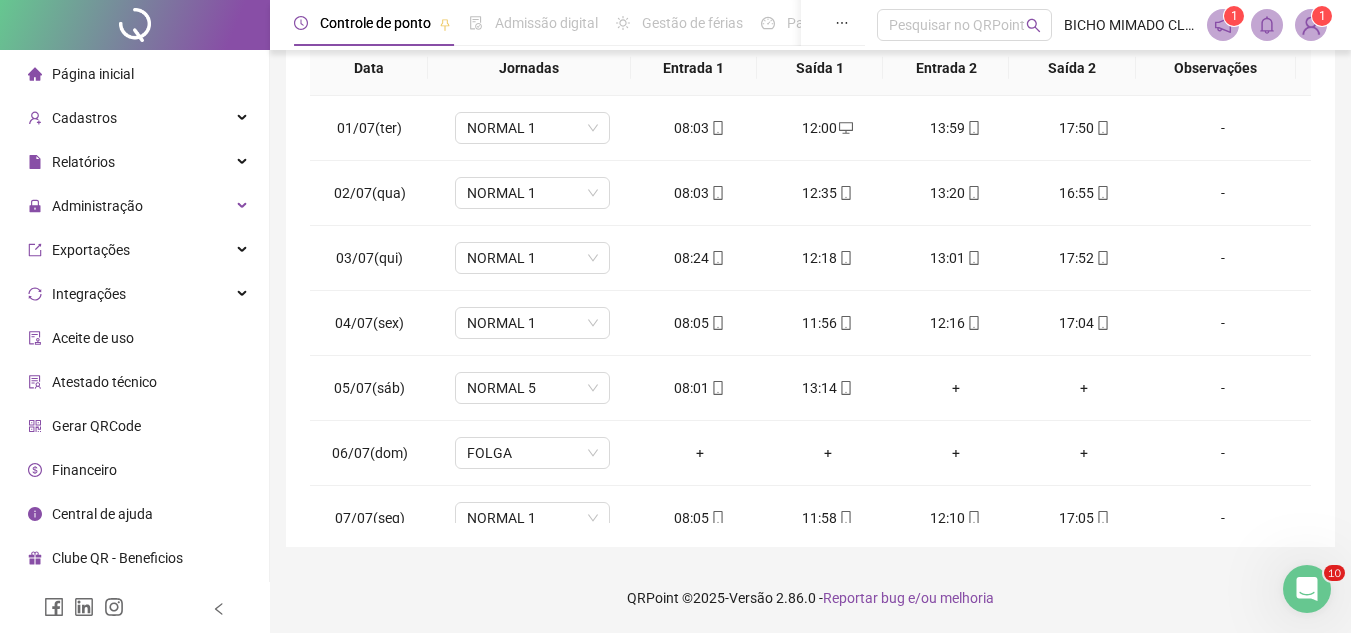 scroll, scrollTop: 0, scrollLeft: 0, axis: both 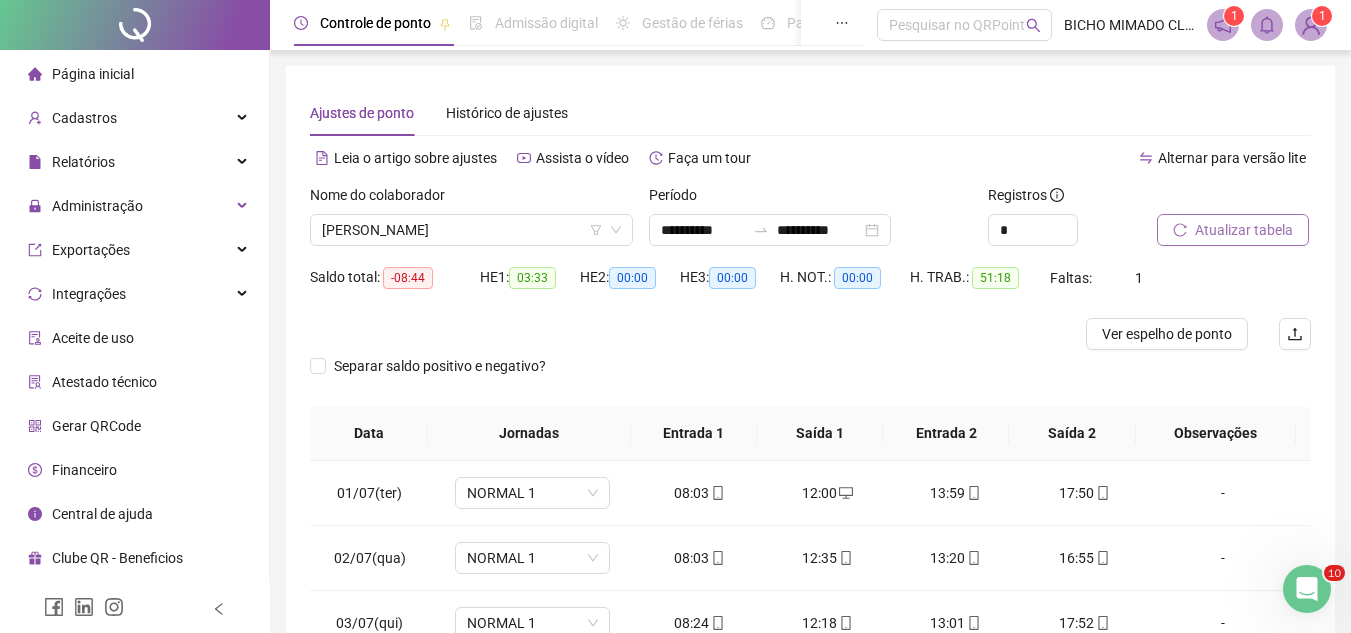 click on "Atualizar tabela" at bounding box center (1234, 223) 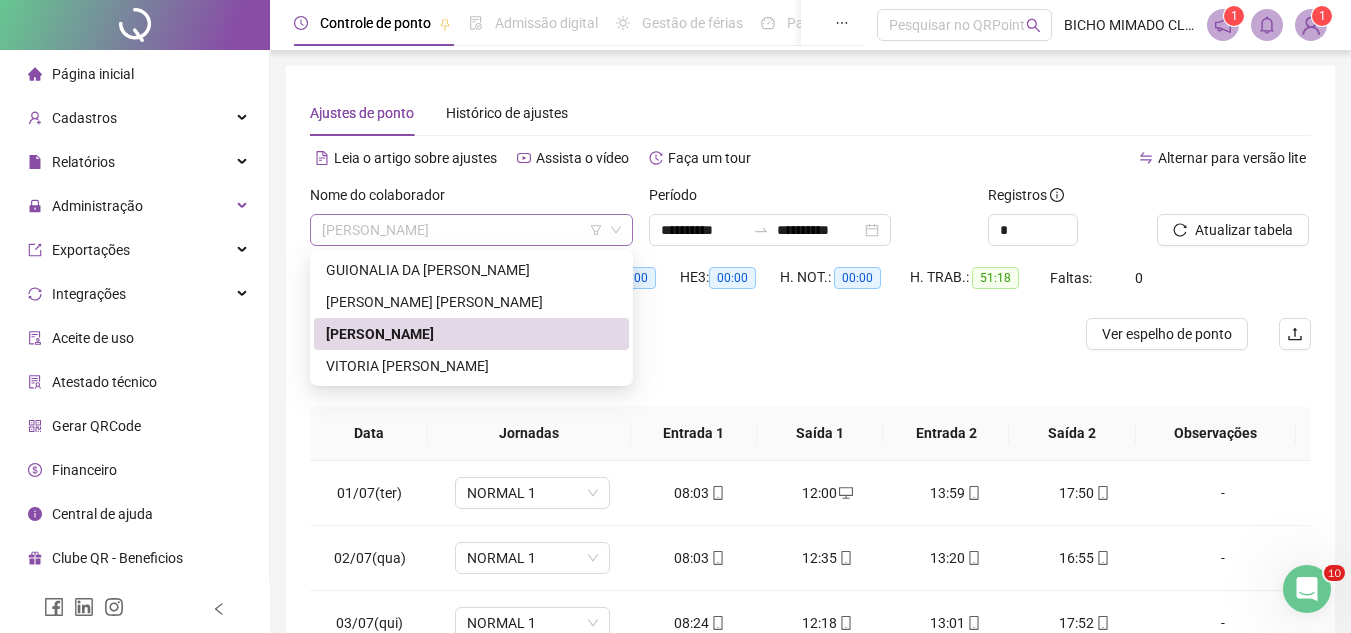 click on "[PERSON_NAME]" at bounding box center (471, 230) 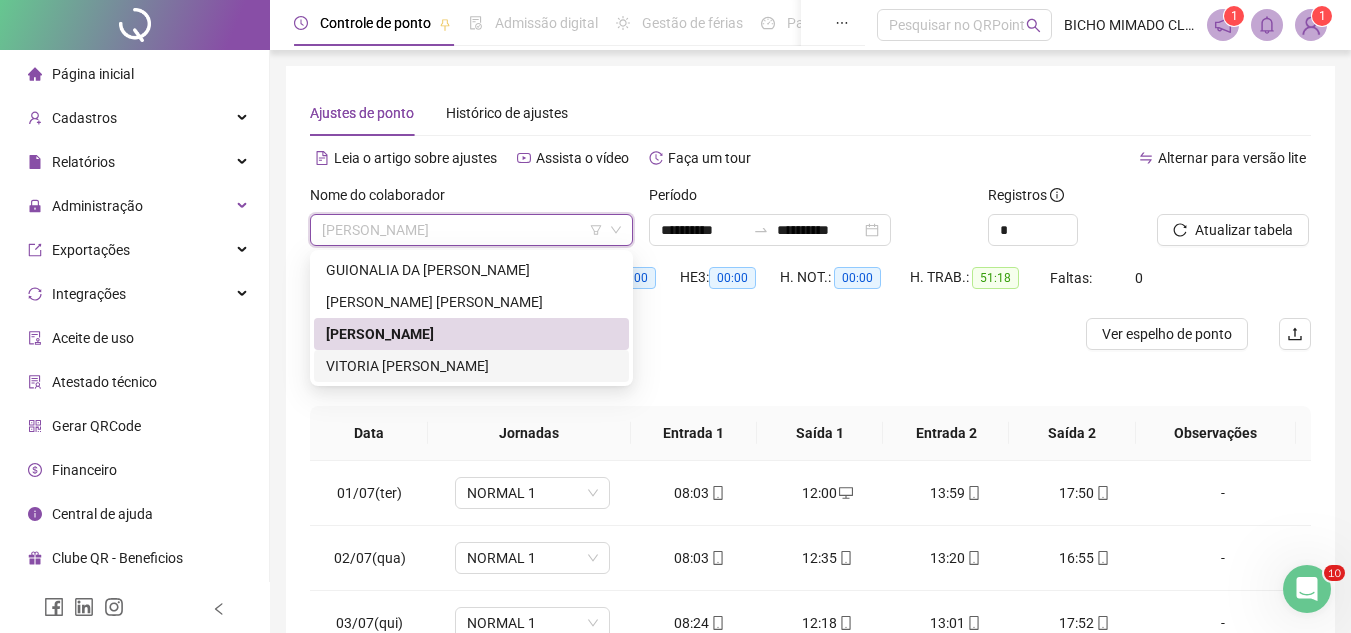 click on "VITORIA [PERSON_NAME]" at bounding box center (471, 366) 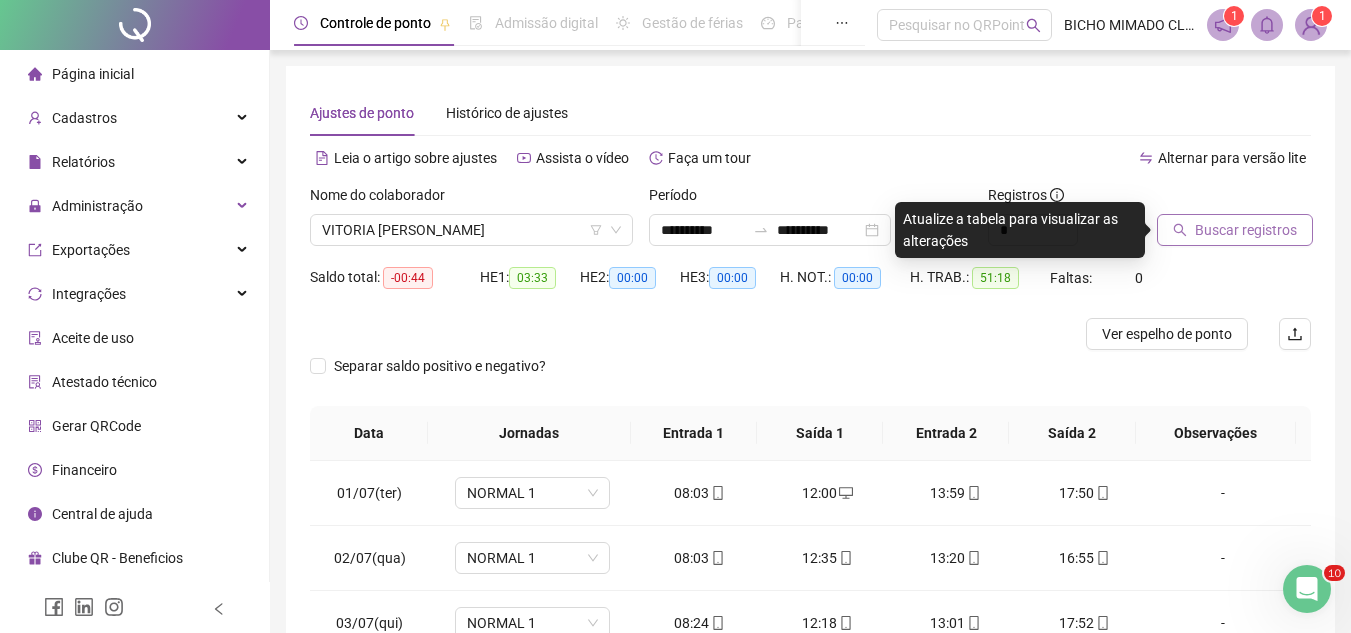 click on "Buscar registros" at bounding box center (1246, 230) 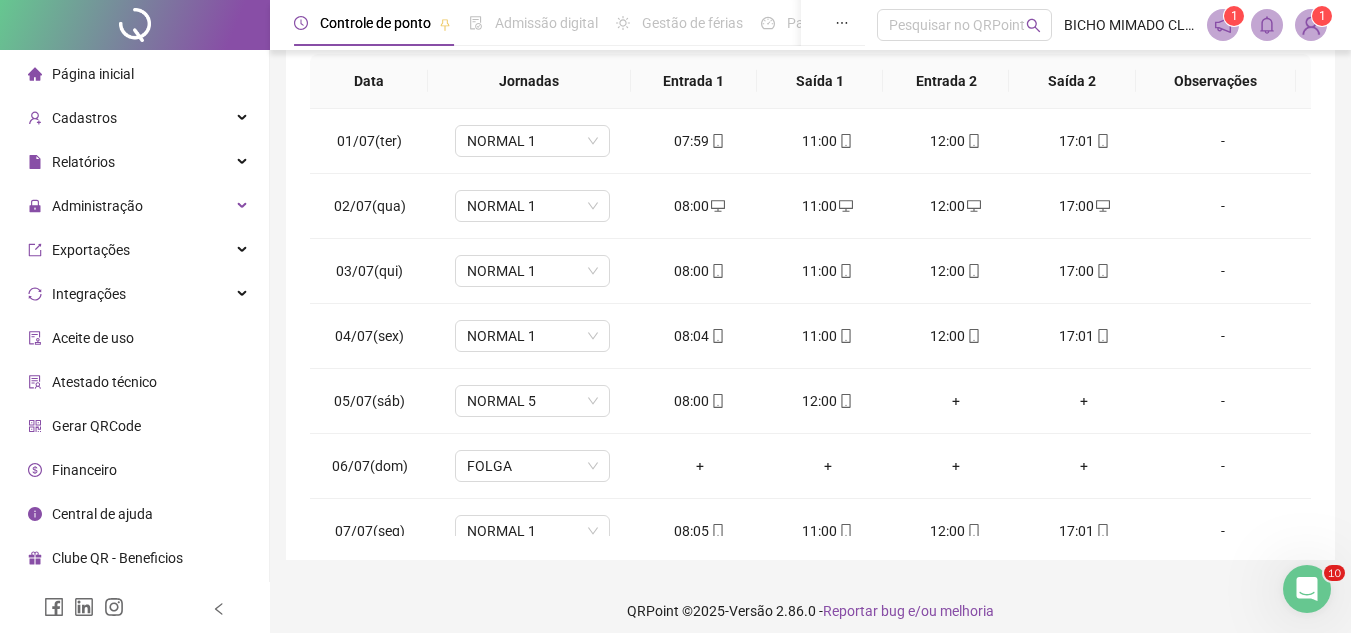 scroll, scrollTop: 365, scrollLeft: 0, axis: vertical 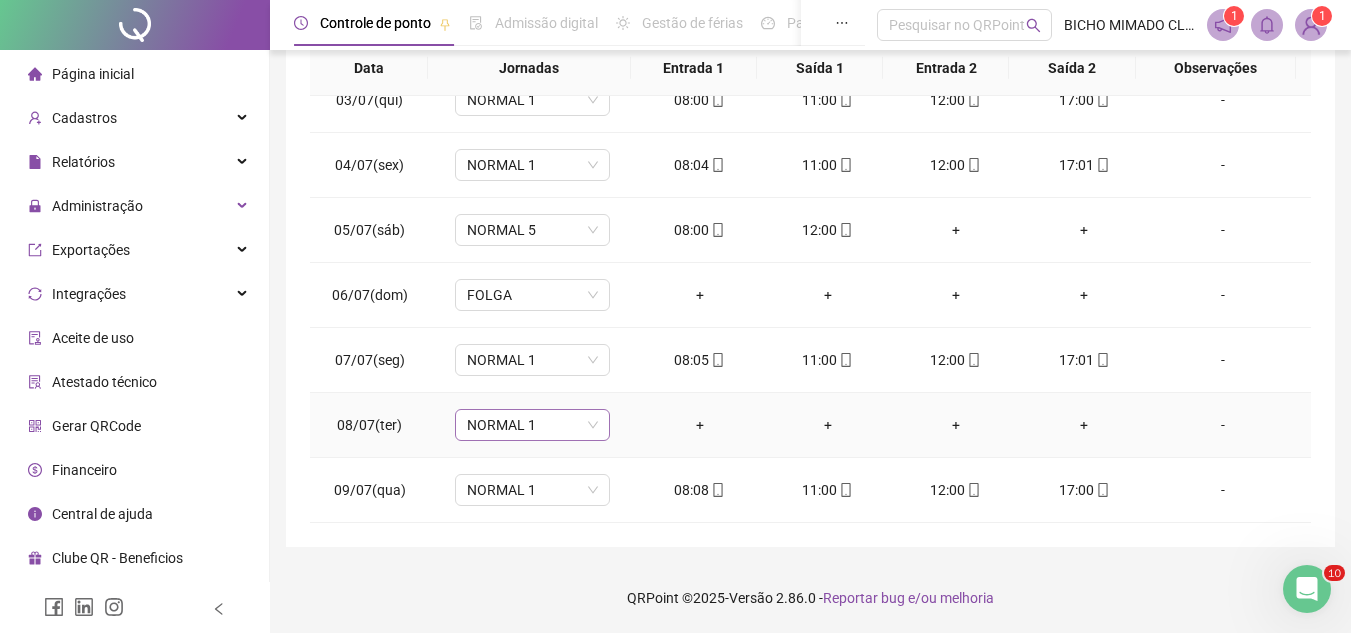 click on "NORMAL 1" at bounding box center (532, 425) 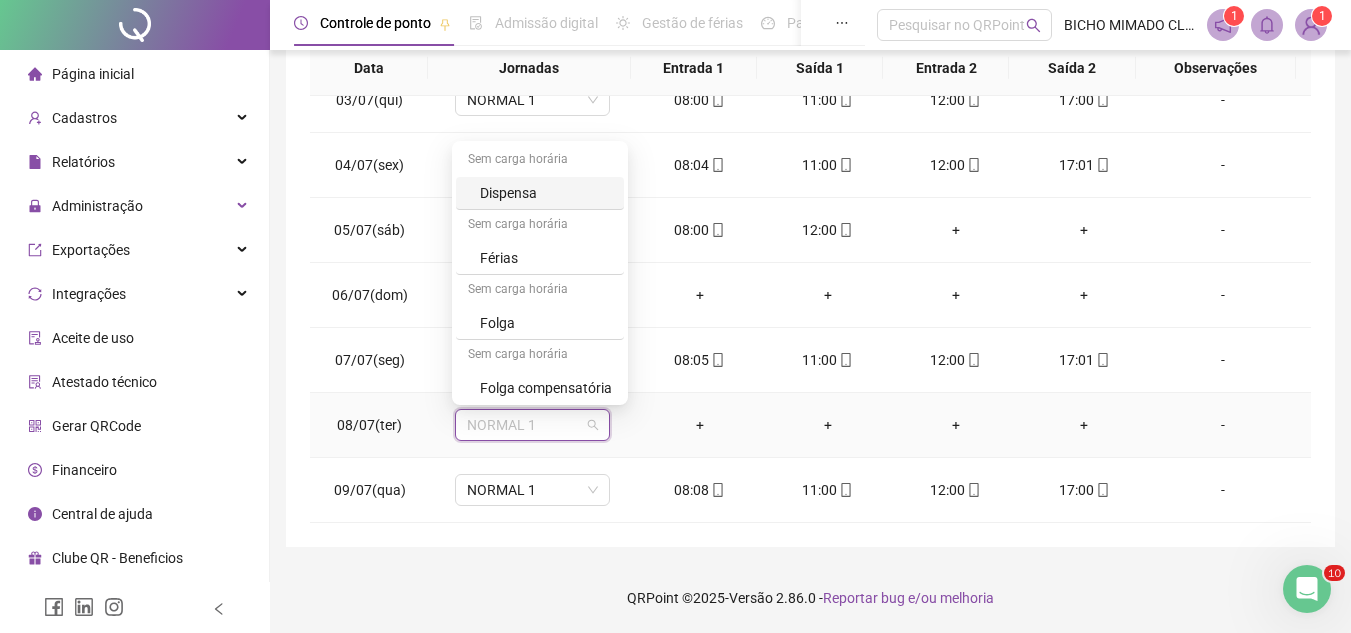 click on "Dispensa" at bounding box center (546, 193) 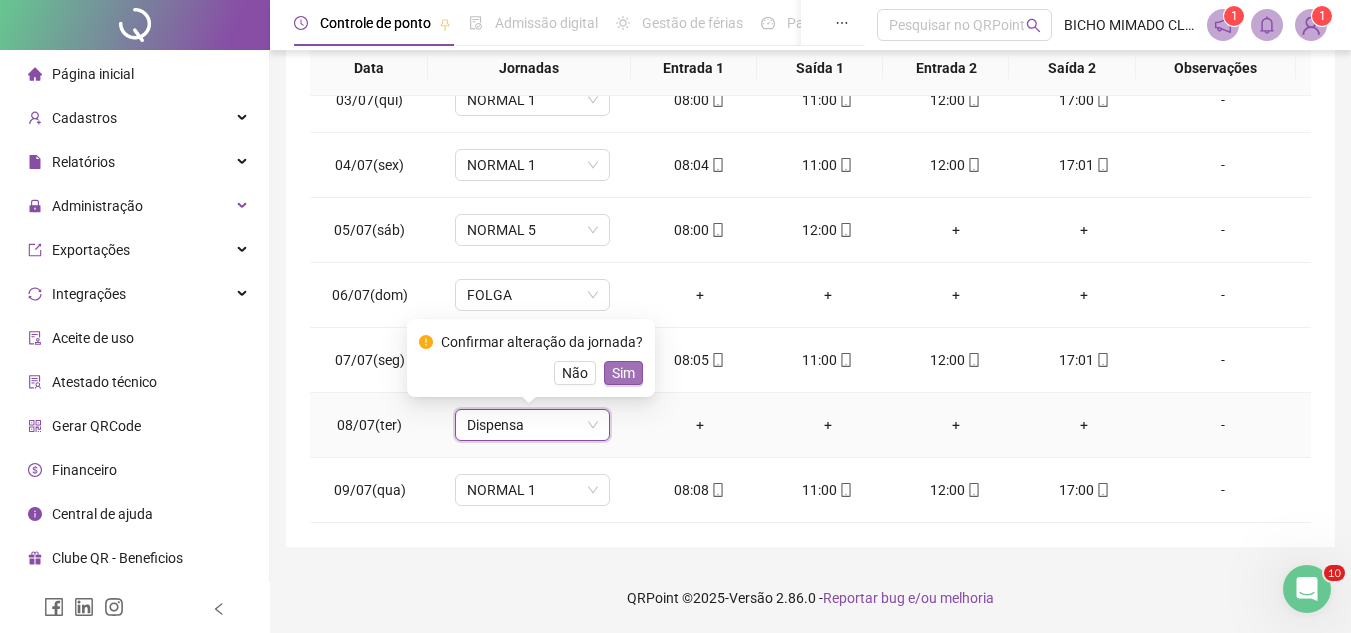 click on "Sim" at bounding box center [623, 373] 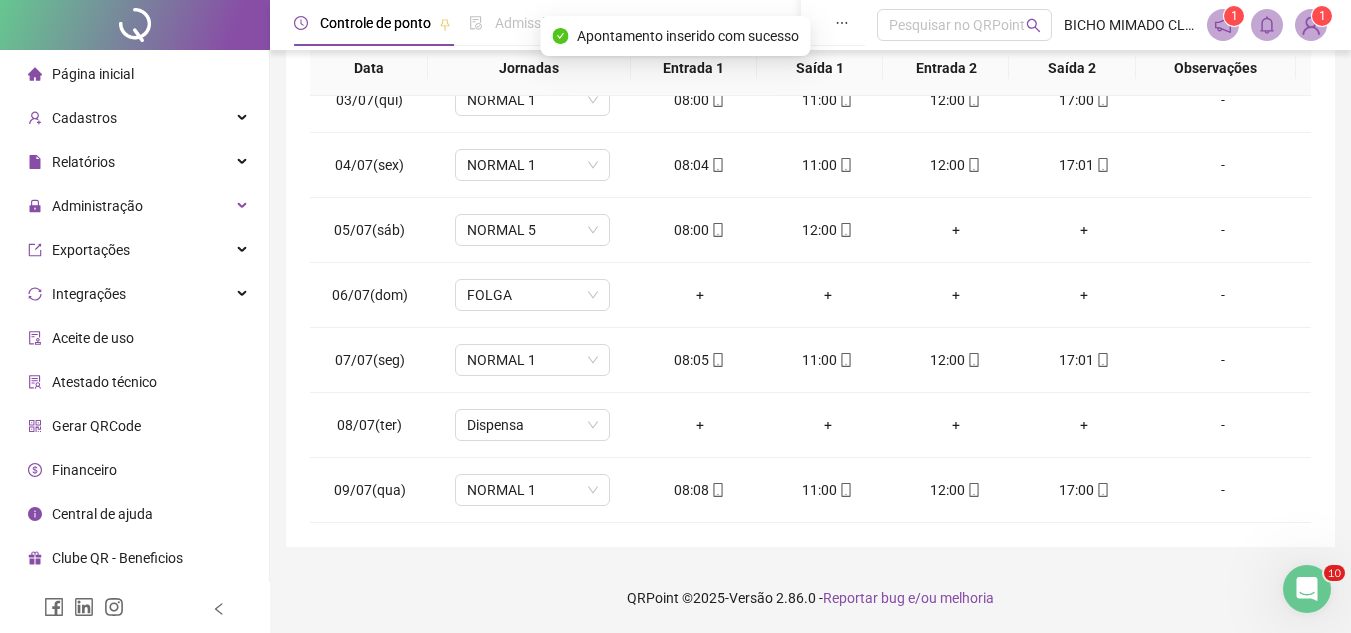drag, startPoint x: 1318, startPoint y: 116, endPoint x: 1351, endPoint y: 102, distance: 35.846897 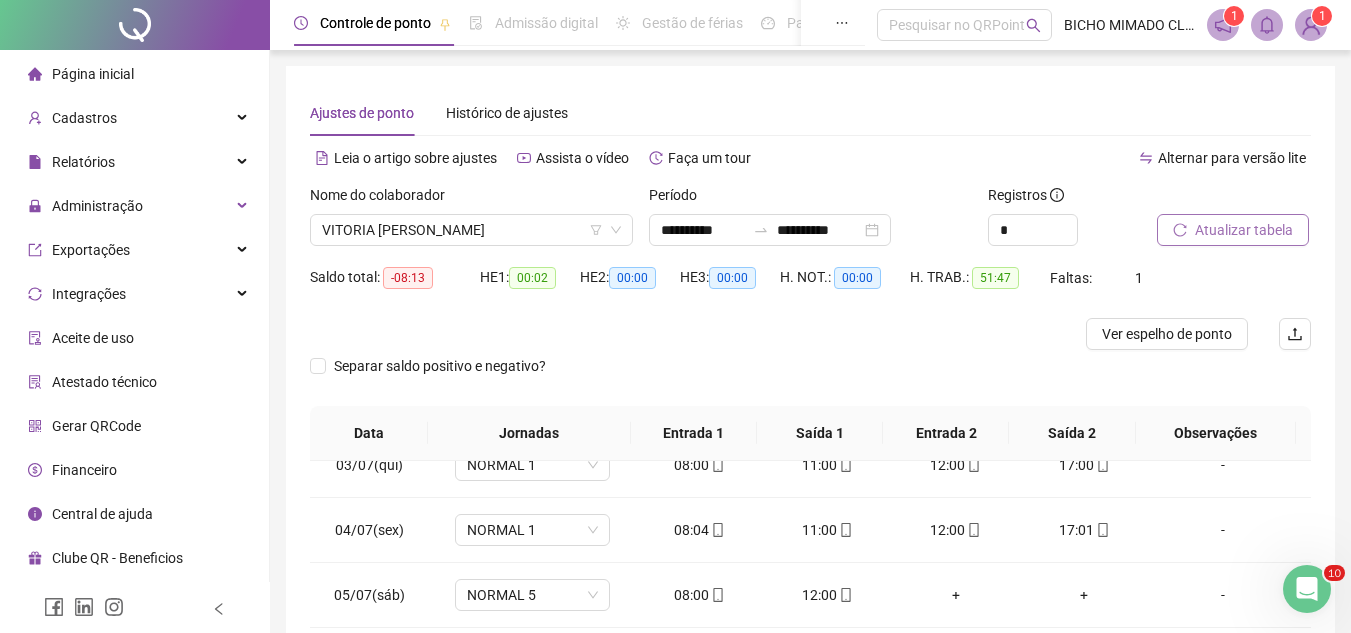 click on "Atualizar tabela" at bounding box center (1233, 230) 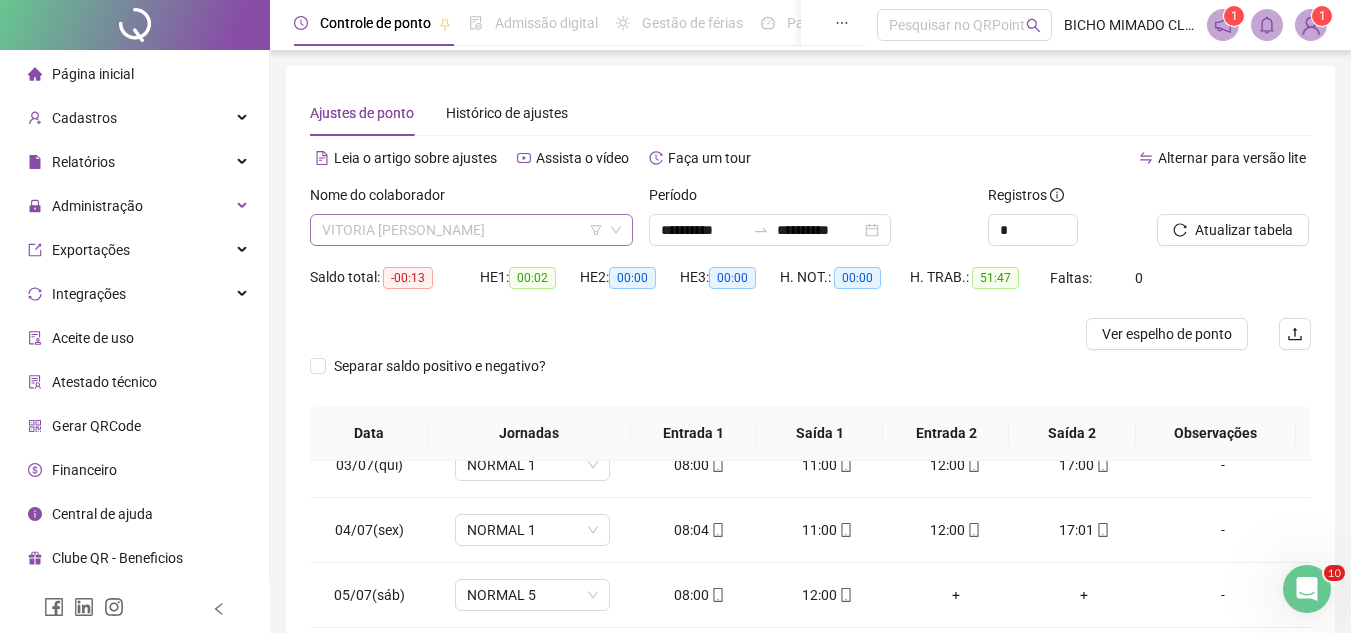 click on "VITORIA [PERSON_NAME]" at bounding box center [471, 230] 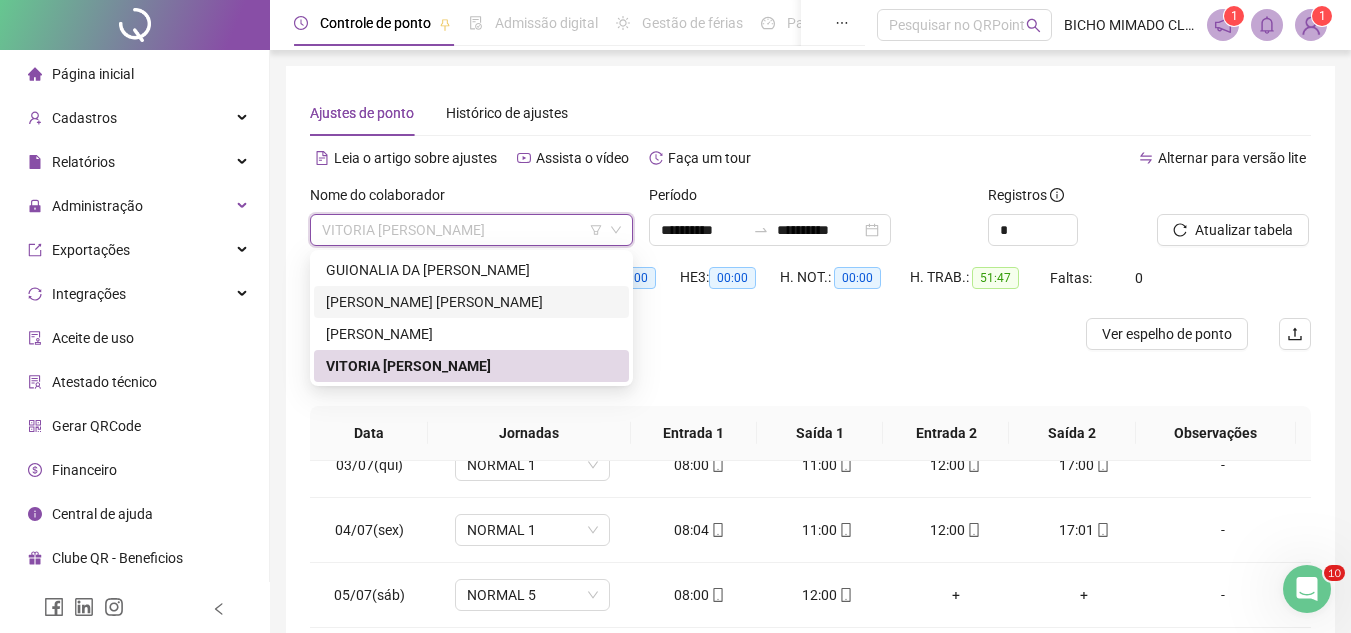 click on "[PERSON_NAME] [PERSON_NAME]" at bounding box center [471, 302] 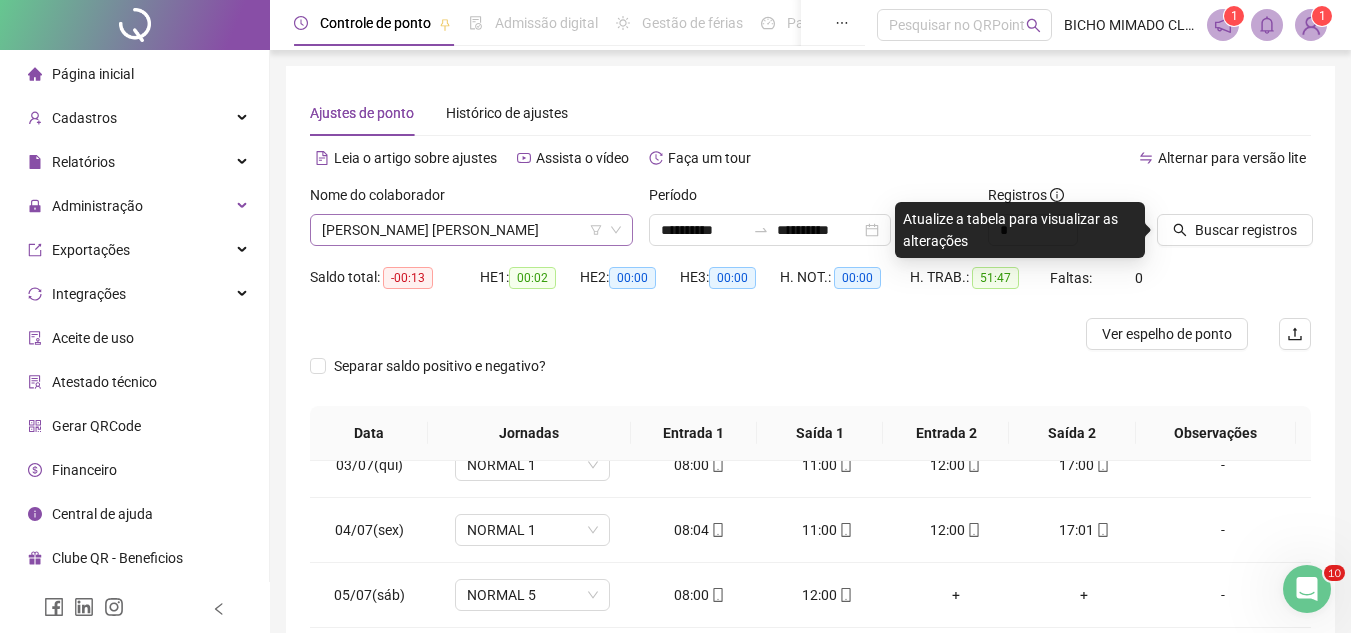 drag, startPoint x: 552, startPoint y: 257, endPoint x: 562, endPoint y: 242, distance: 18.027756 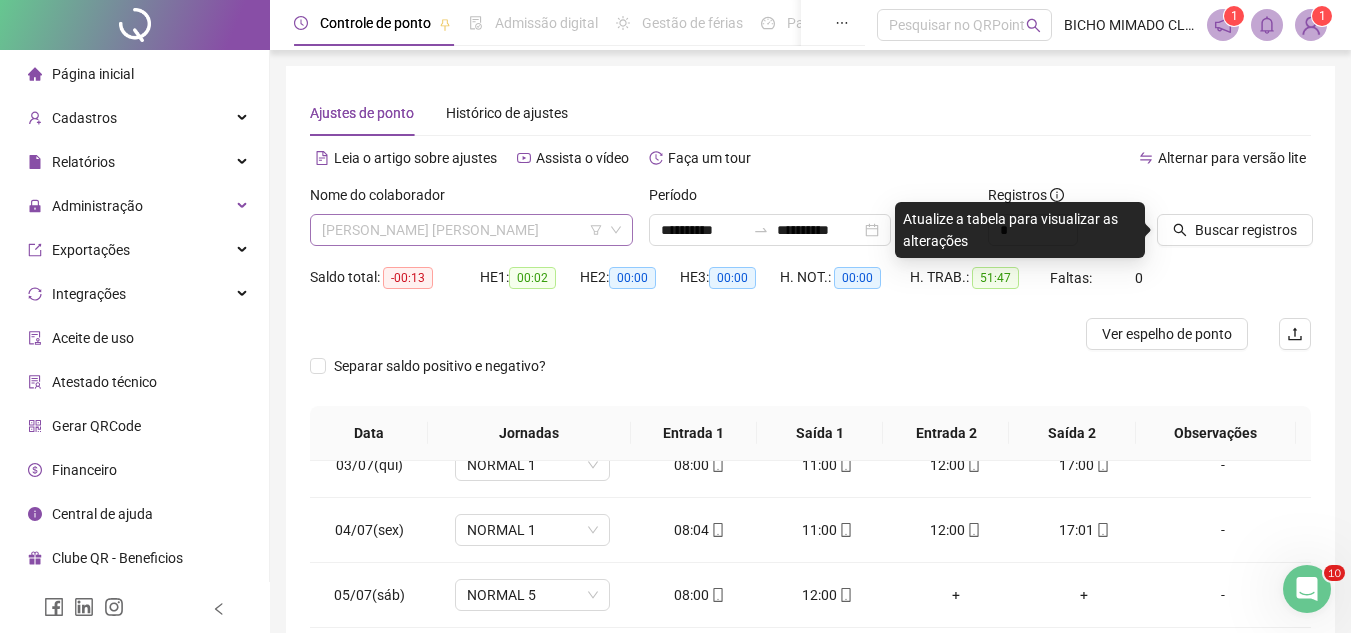 click on "[PERSON_NAME] [PERSON_NAME]" at bounding box center [471, 230] 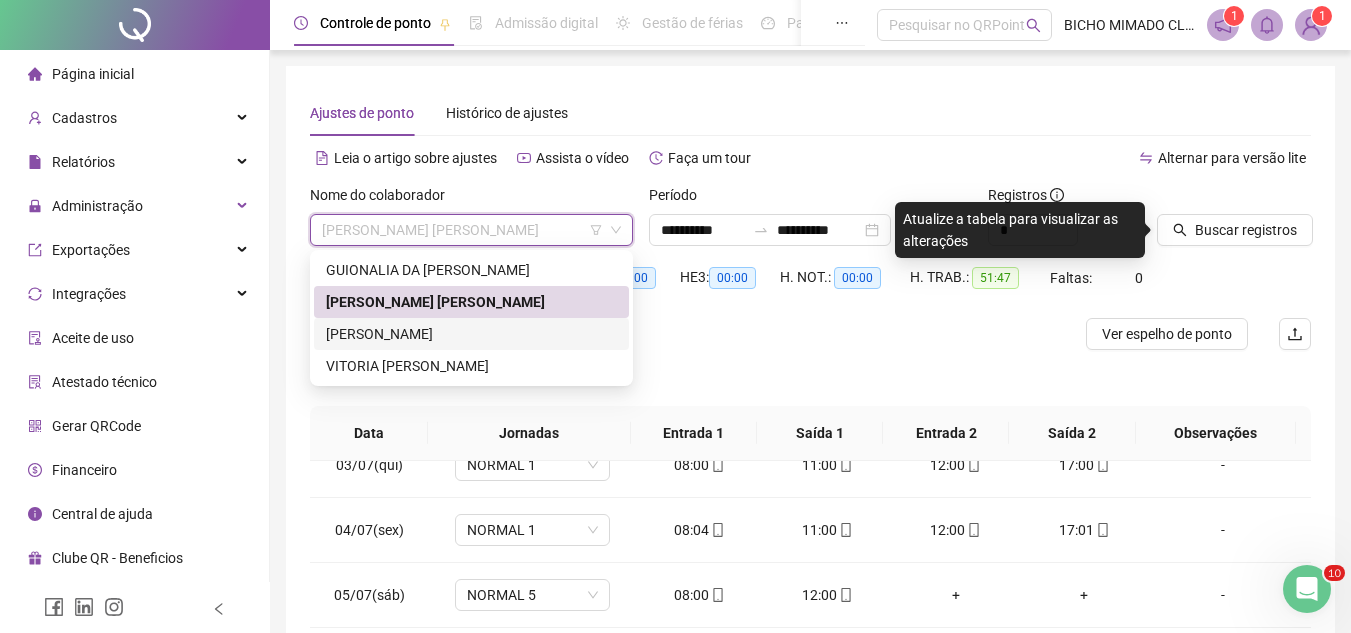 click on "[PERSON_NAME]" at bounding box center (471, 334) 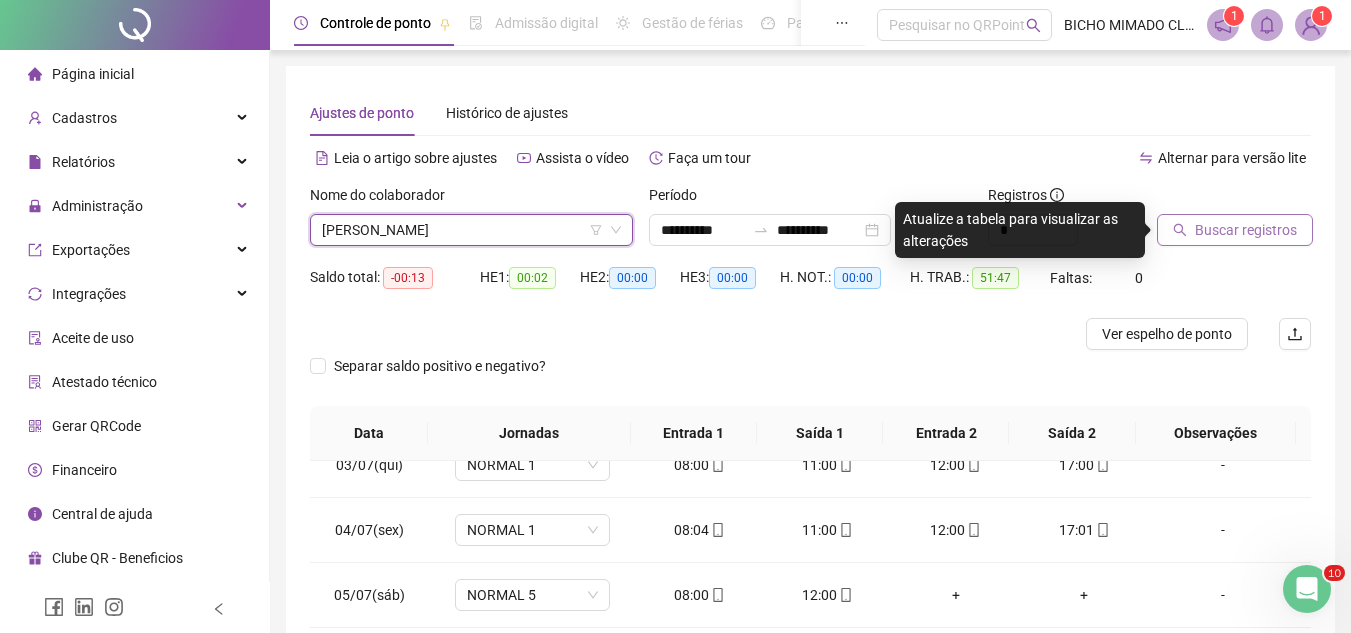 click on "Buscar registros" at bounding box center [1246, 230] 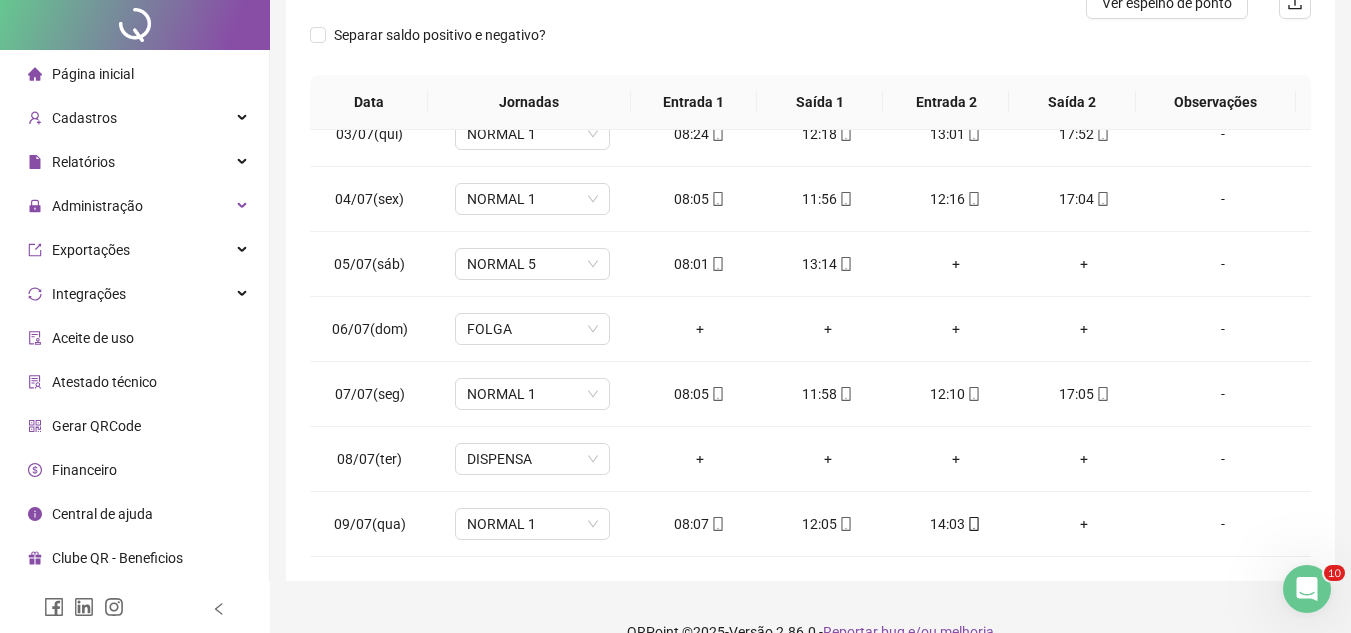 scroll, scrollTop: 365, scrollLeft: 0, axis: vertical 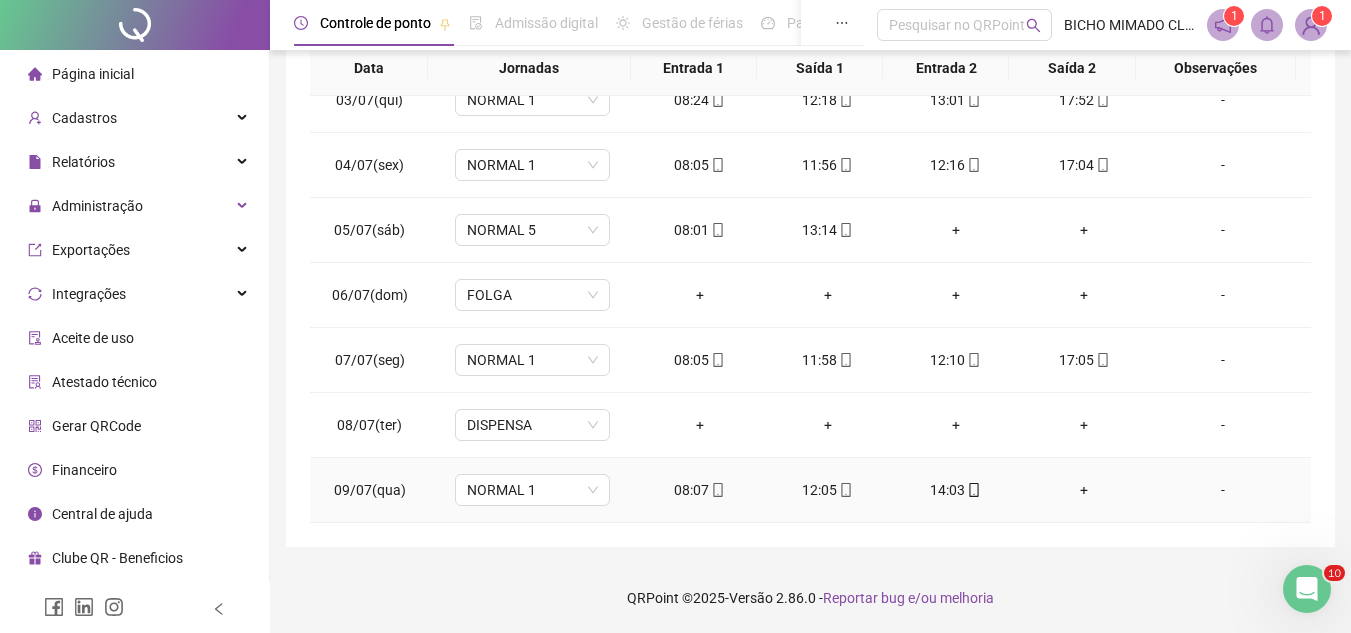 click on "+" at bounding box center [1084, 490] 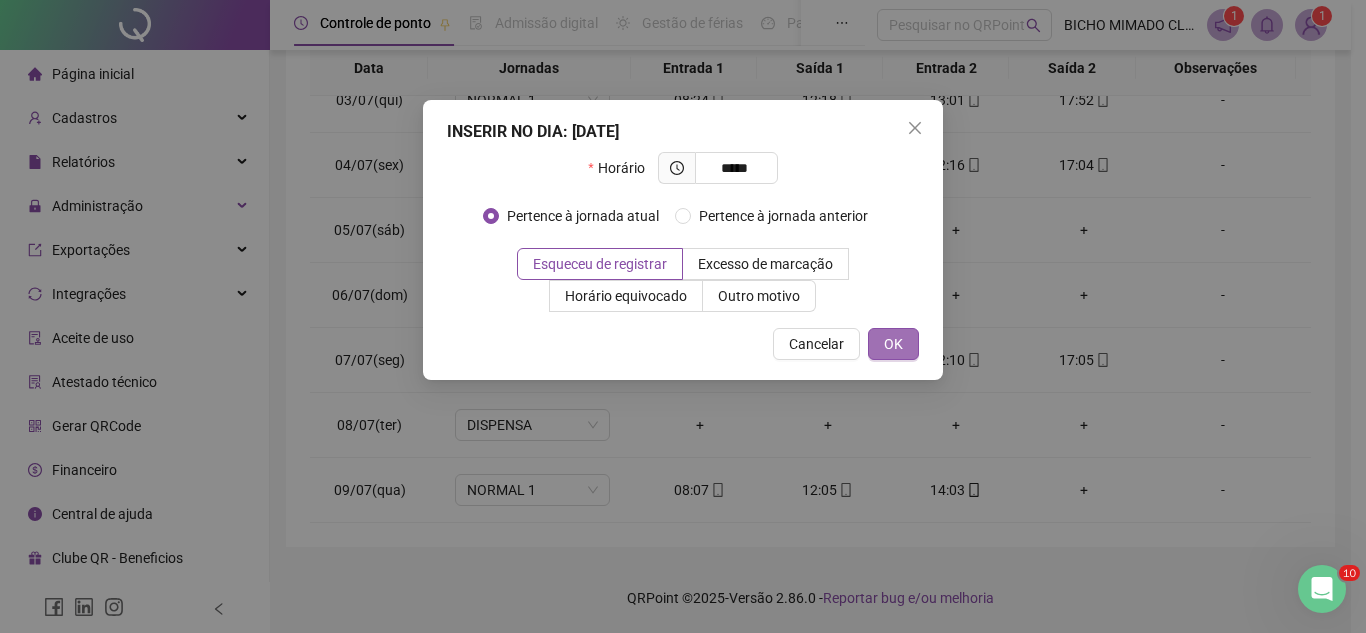 type on "*****" 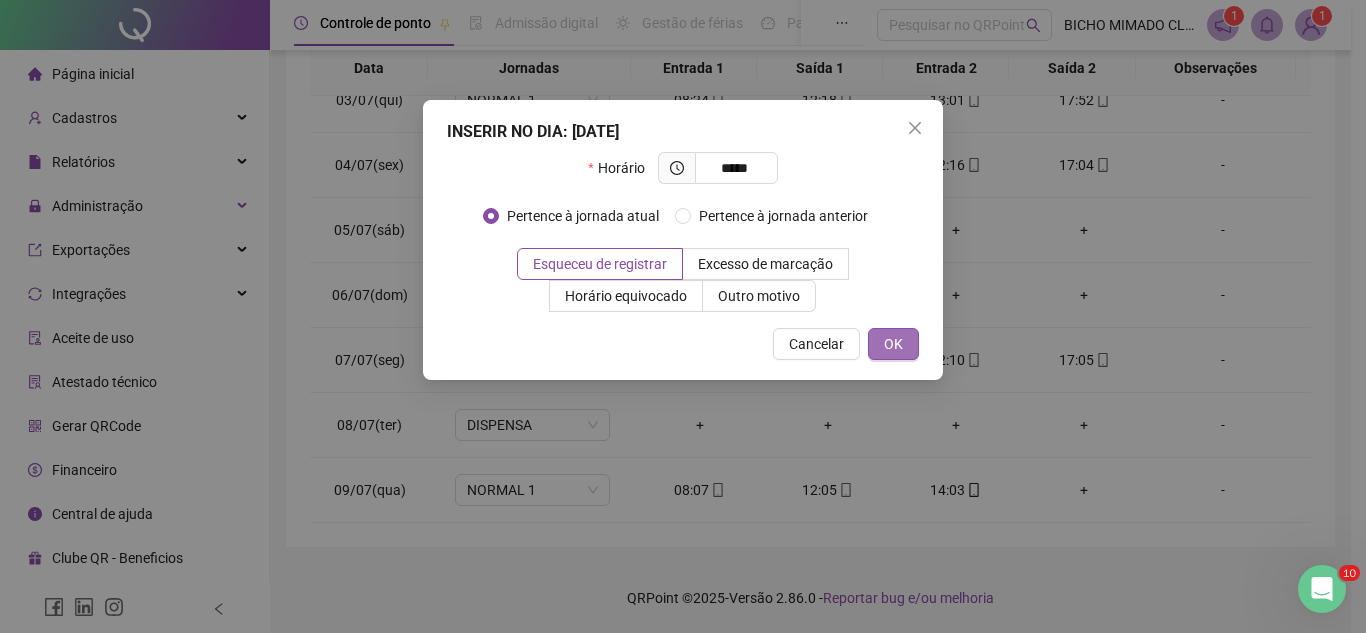 click on "OK" at bounding box center (893, 344) 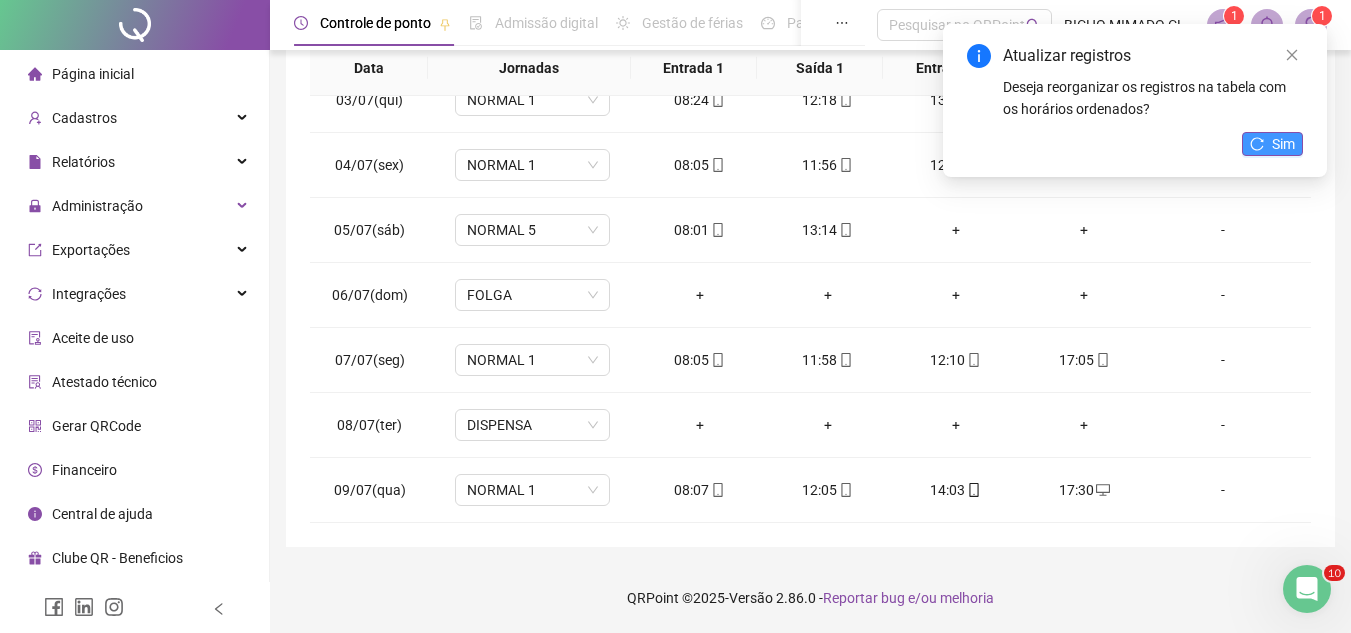 click on "Sim" at bounding box center [1272, 144] 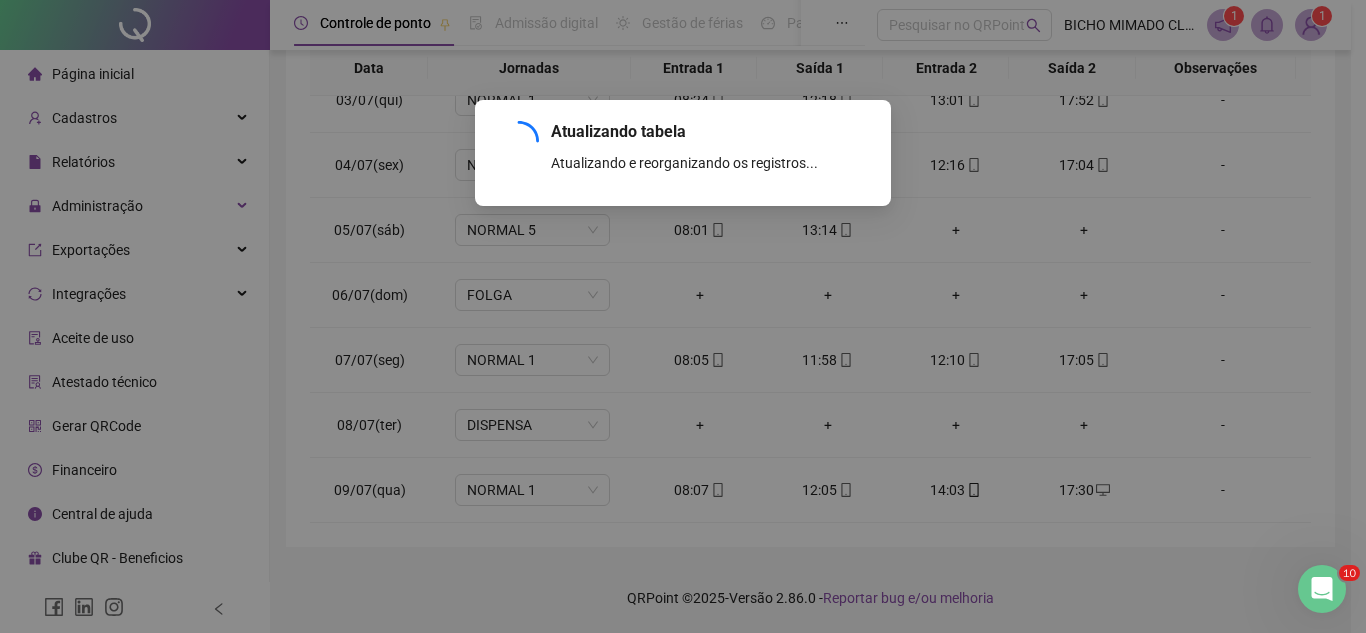 click on "Atualizando tabela Atualizando e reorganizando os registros... OK" at bounding box center (683, 316) 